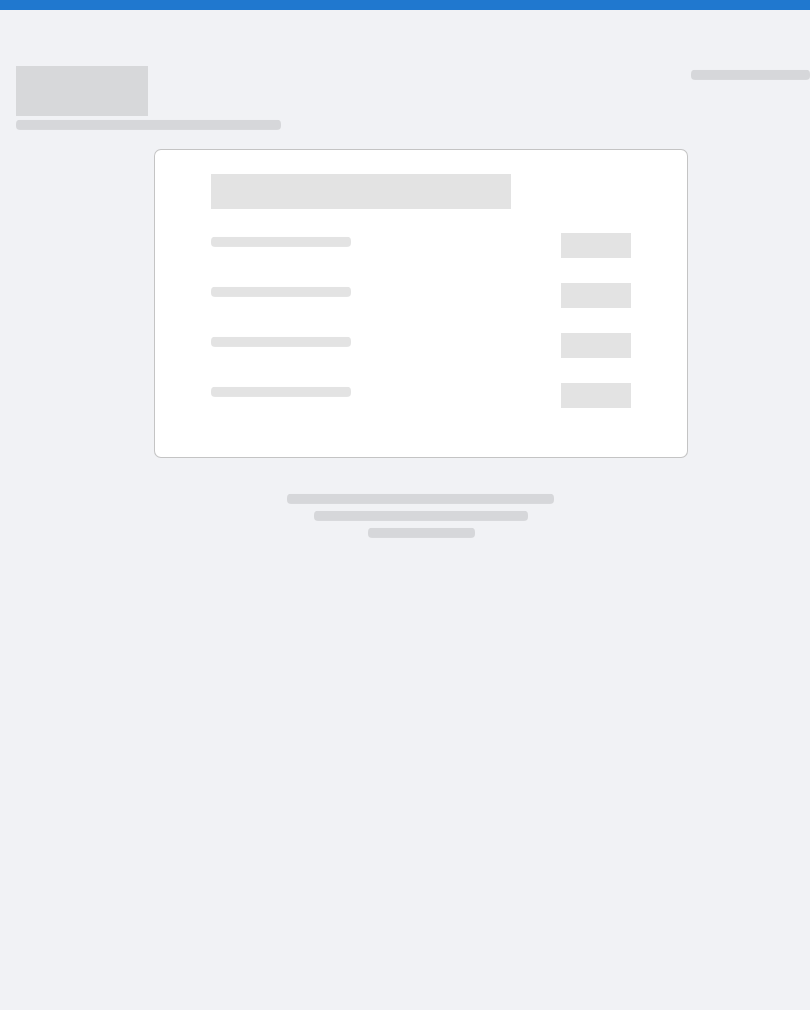 scroll, scrollTop: 0, scrollLeft: 0, axis: both 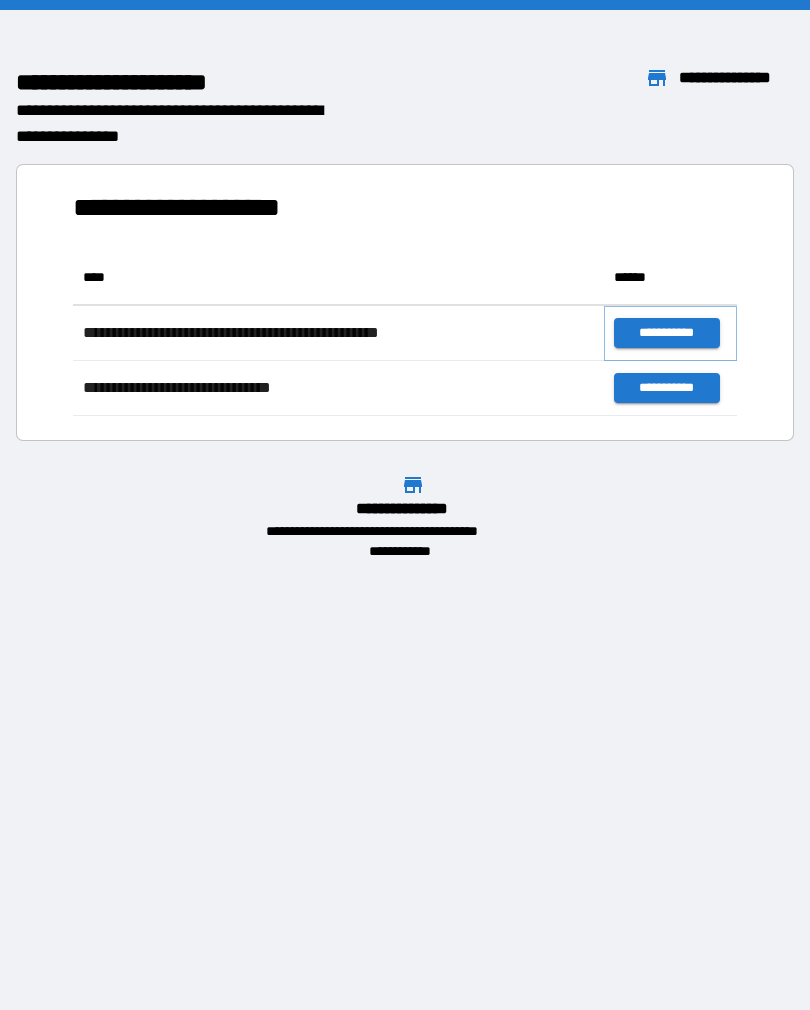 click on "**********" at bounding box center [666, 333] 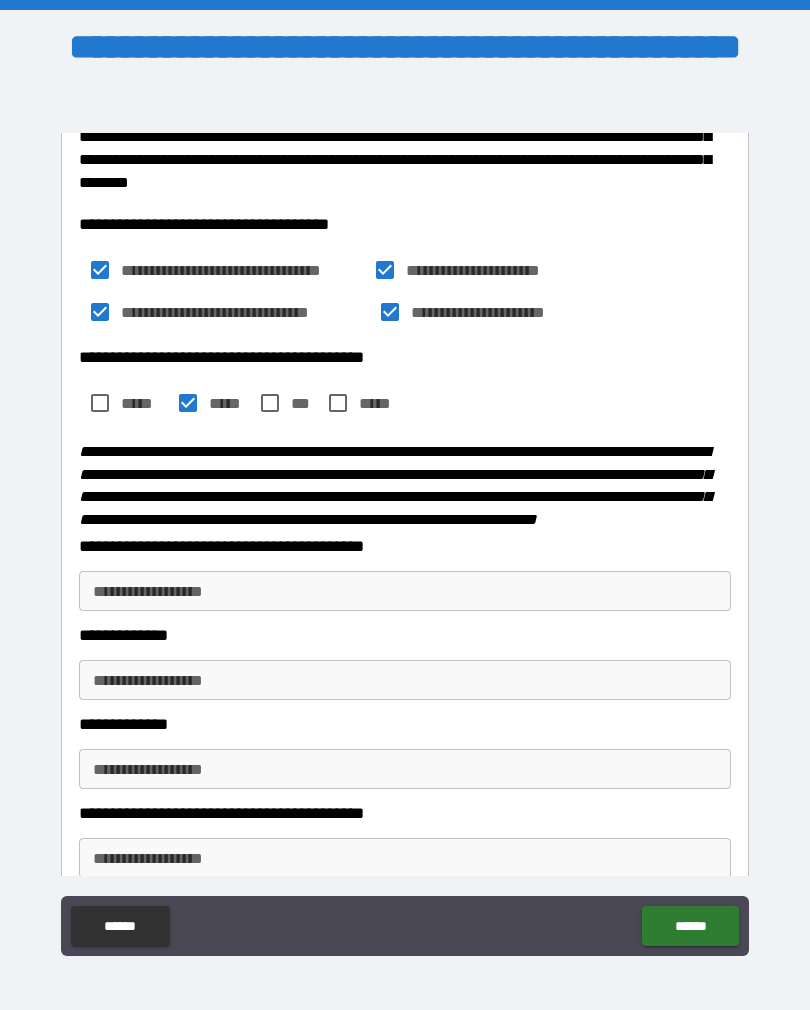 scroll, scrollTop: 240, scrollLeft: 0, axis: vertical 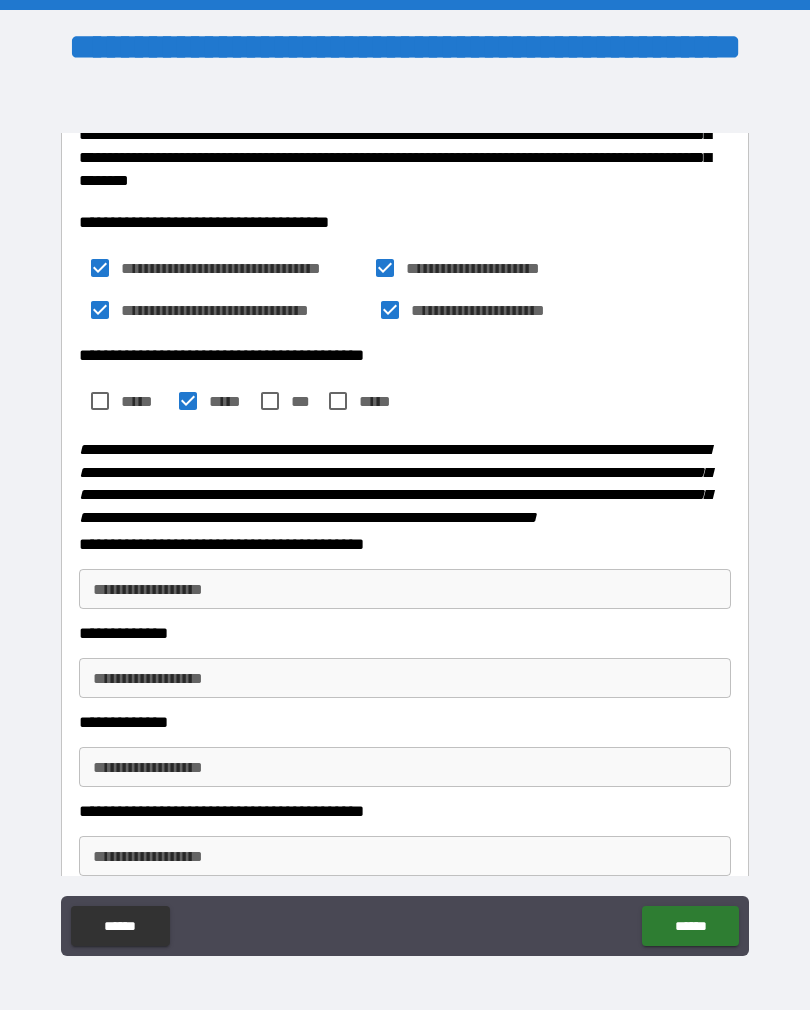 click on "**********" at bounding box center (405, 589) 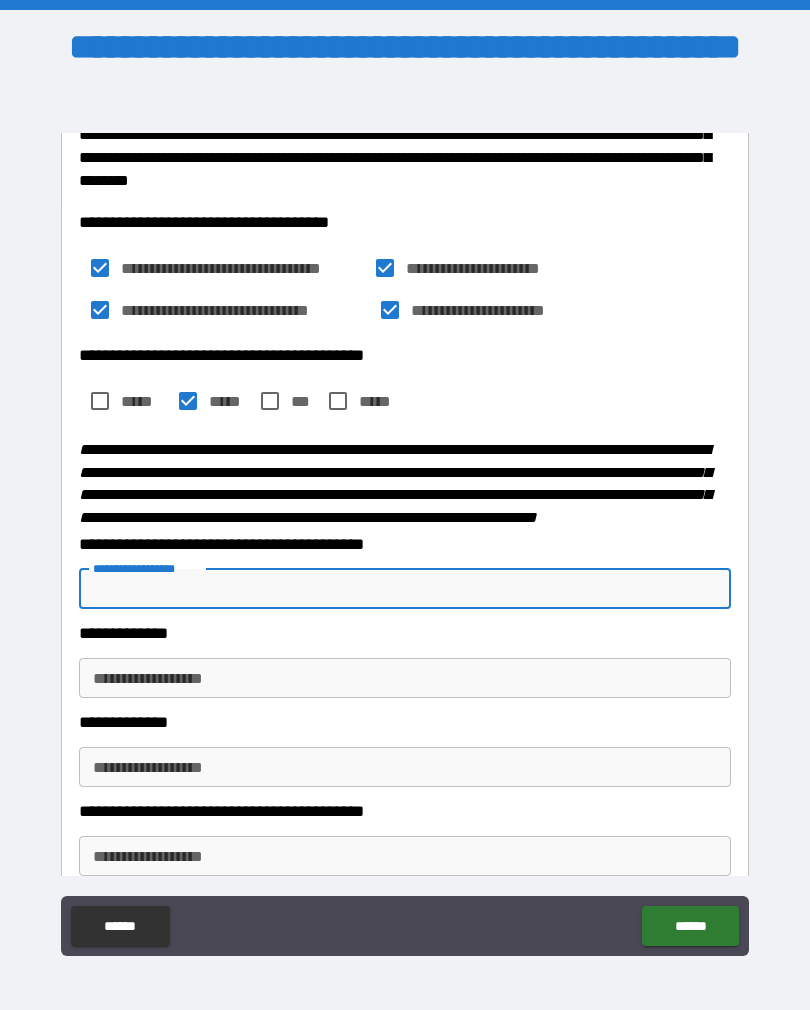type on "*" 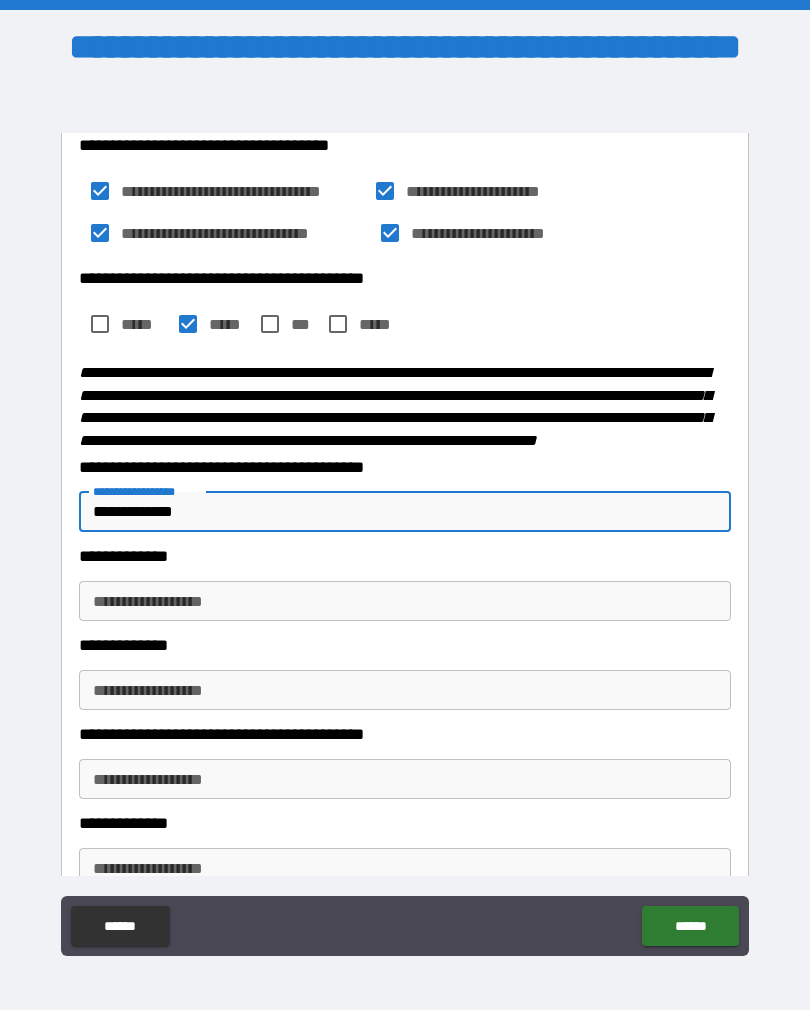 scroll, scrollTop: 362, scrollLeft: 0, axis: vertical 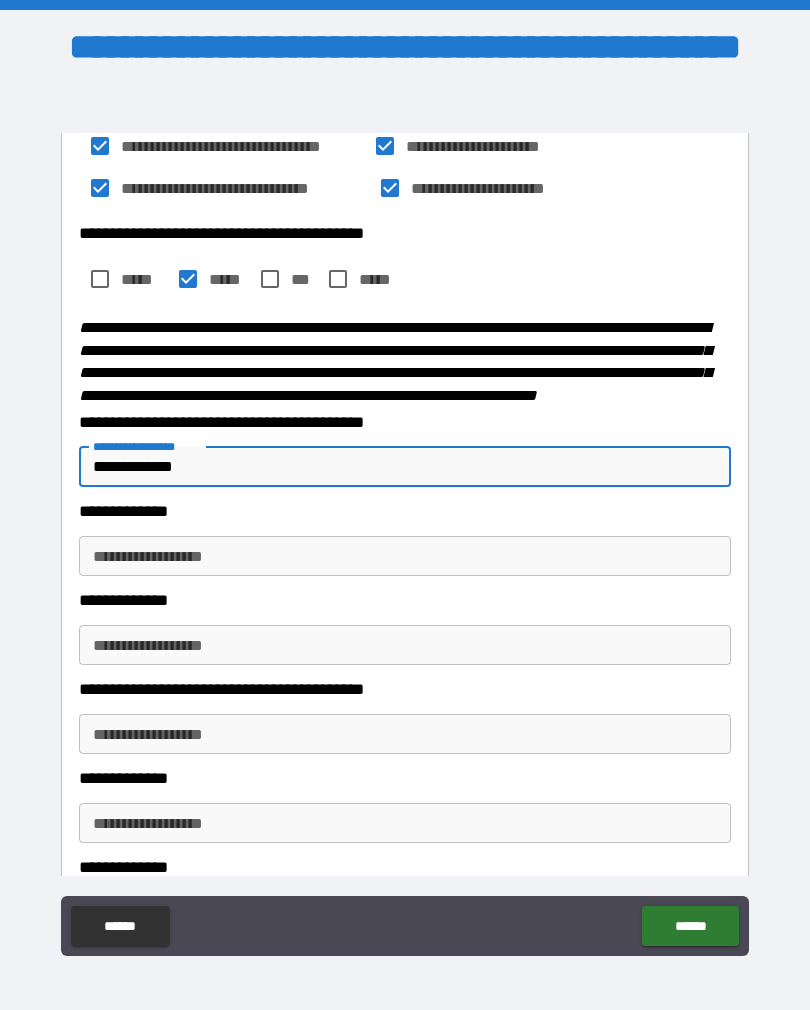 type on "**********" 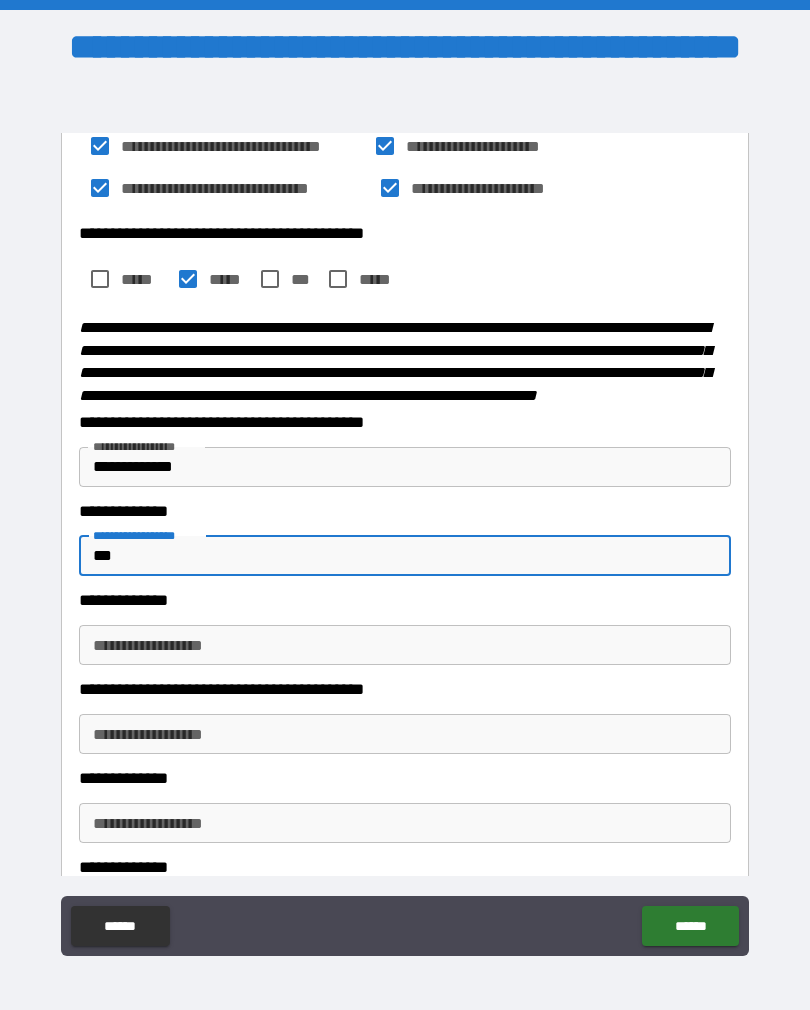 scroll, scrollTop: 418, scrollLeft: 0, axis: vertical 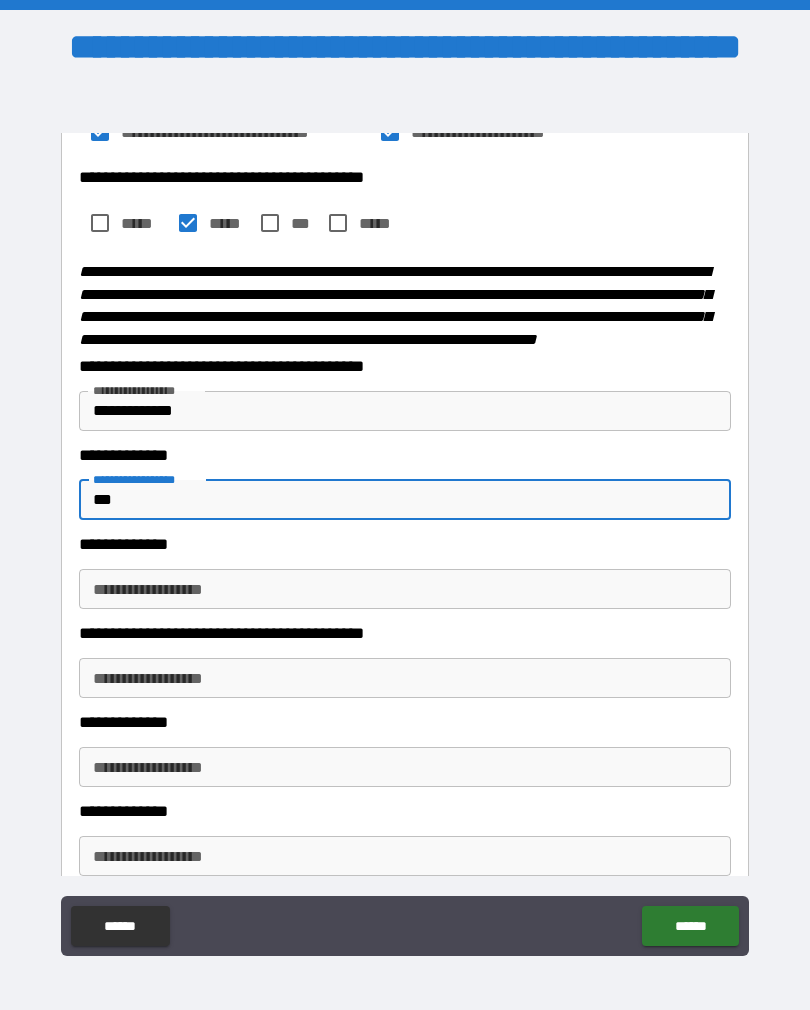 type on "***" 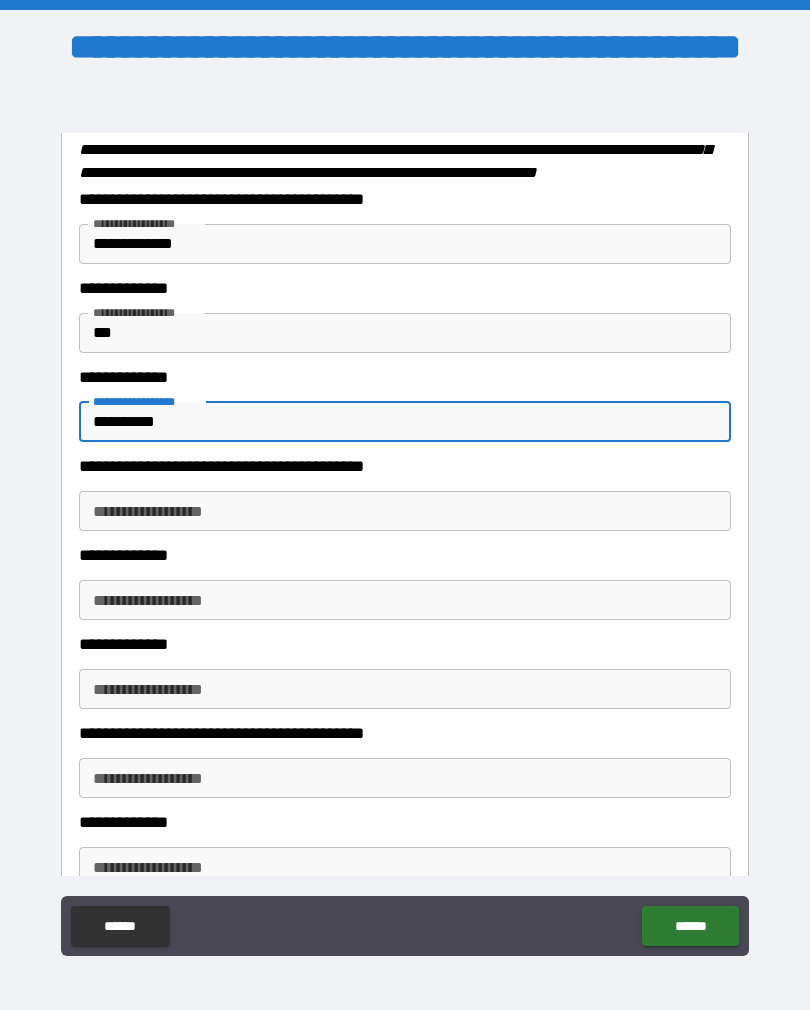 scroll, scrollTop: 597, scrollLeft: 0, axis: vertical 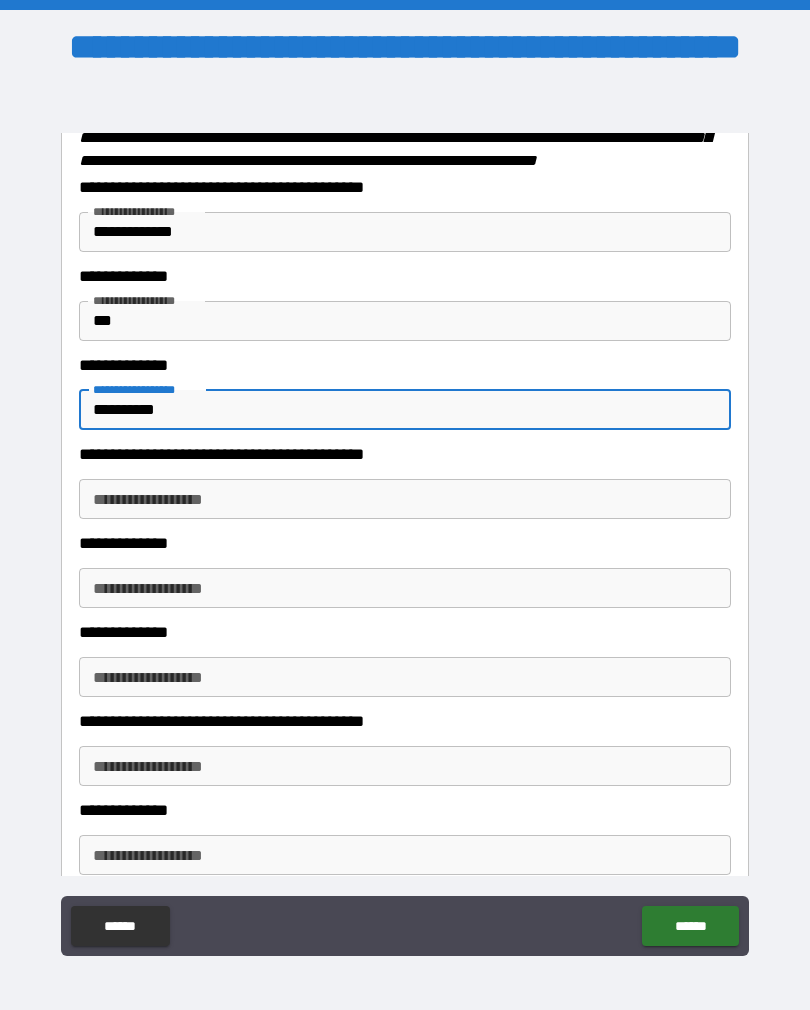 type on "**********" 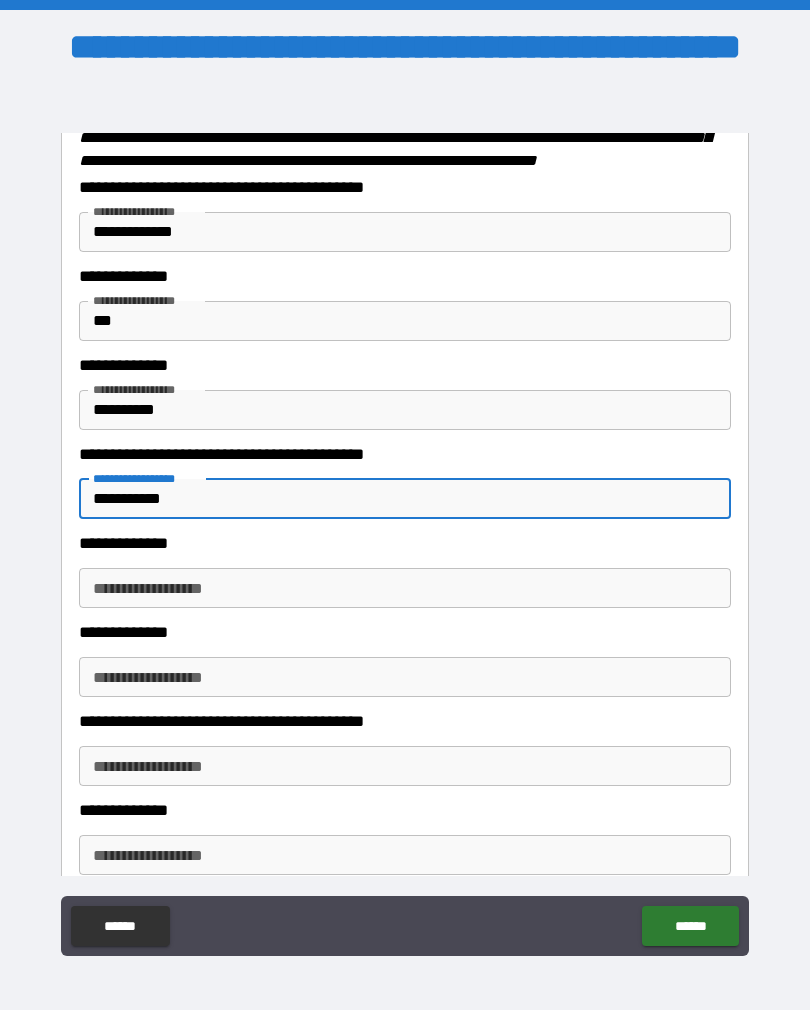 scroll, scrollTop: 635, scrollLeft: 0, axis: vertical 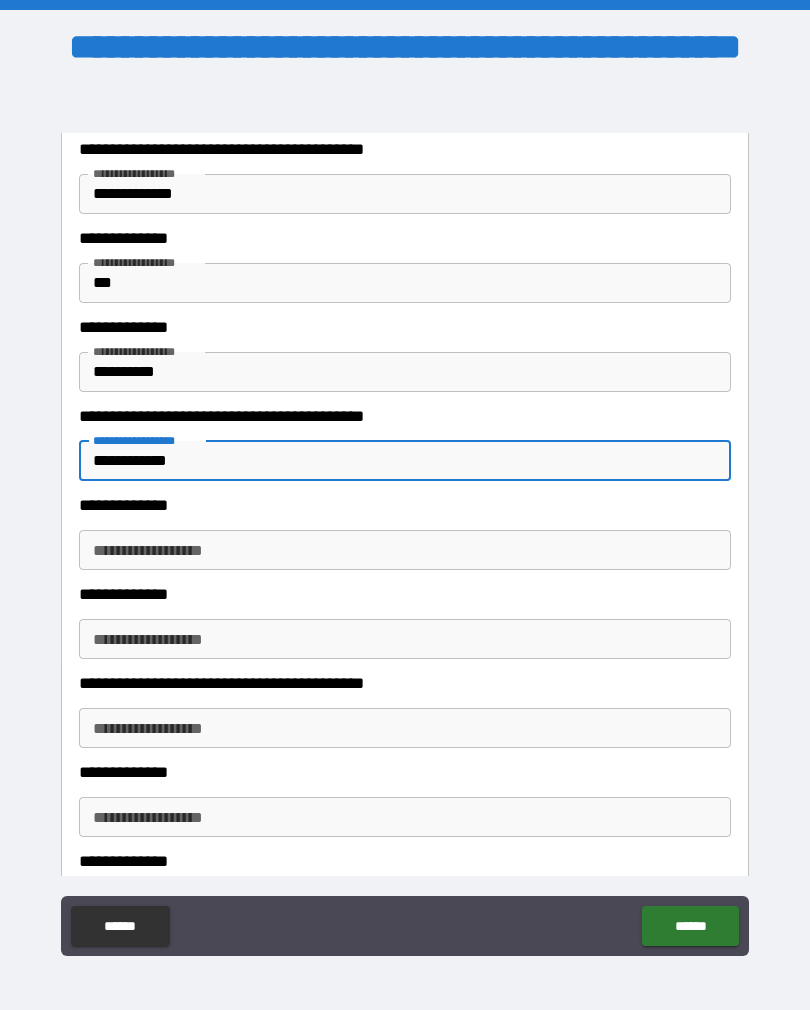type on "**********" 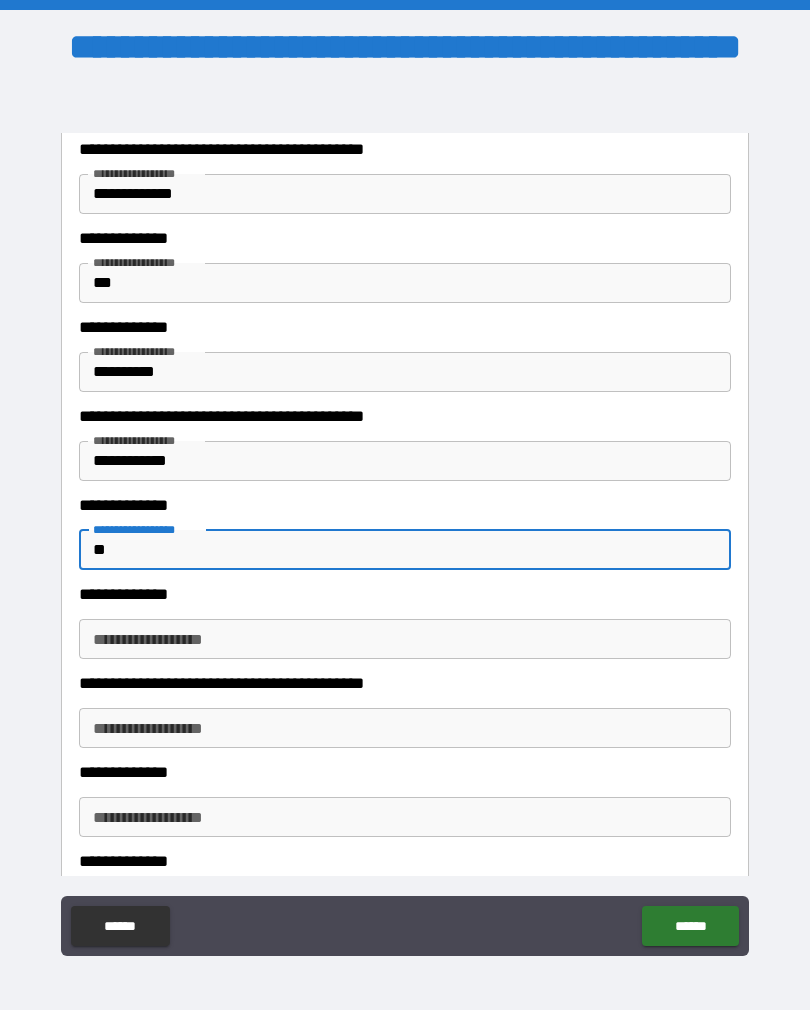type on "*" 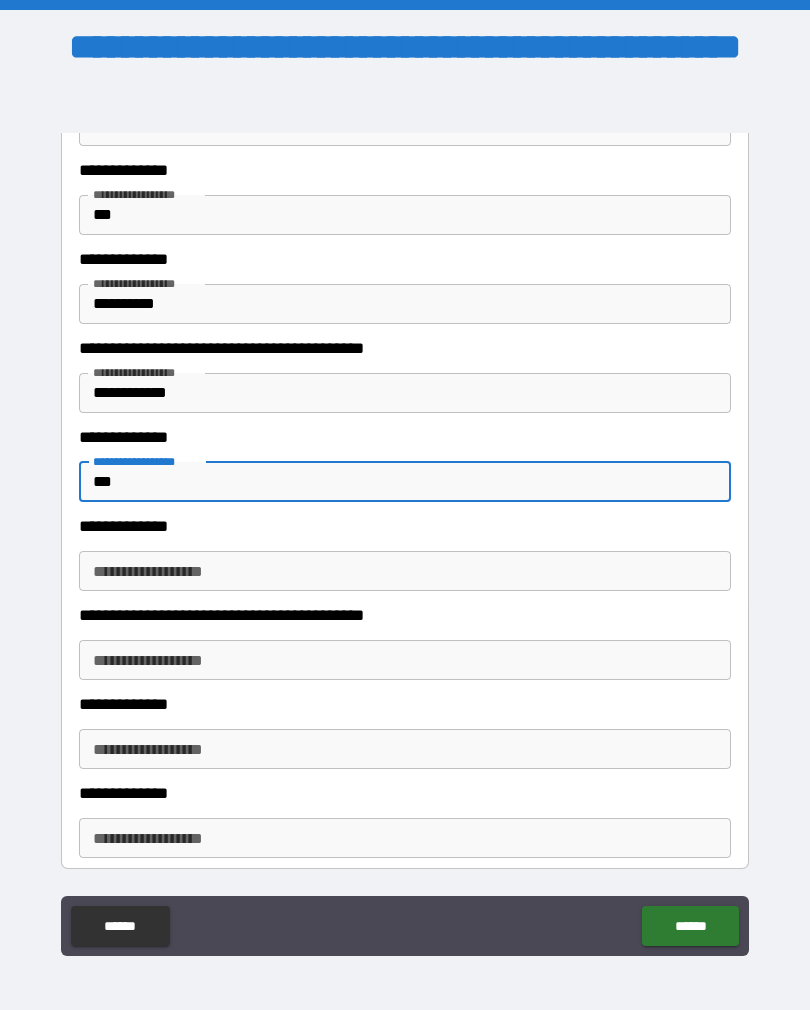 scroll, scrollTop: 704, scrollLeft: 0, axis: vertical 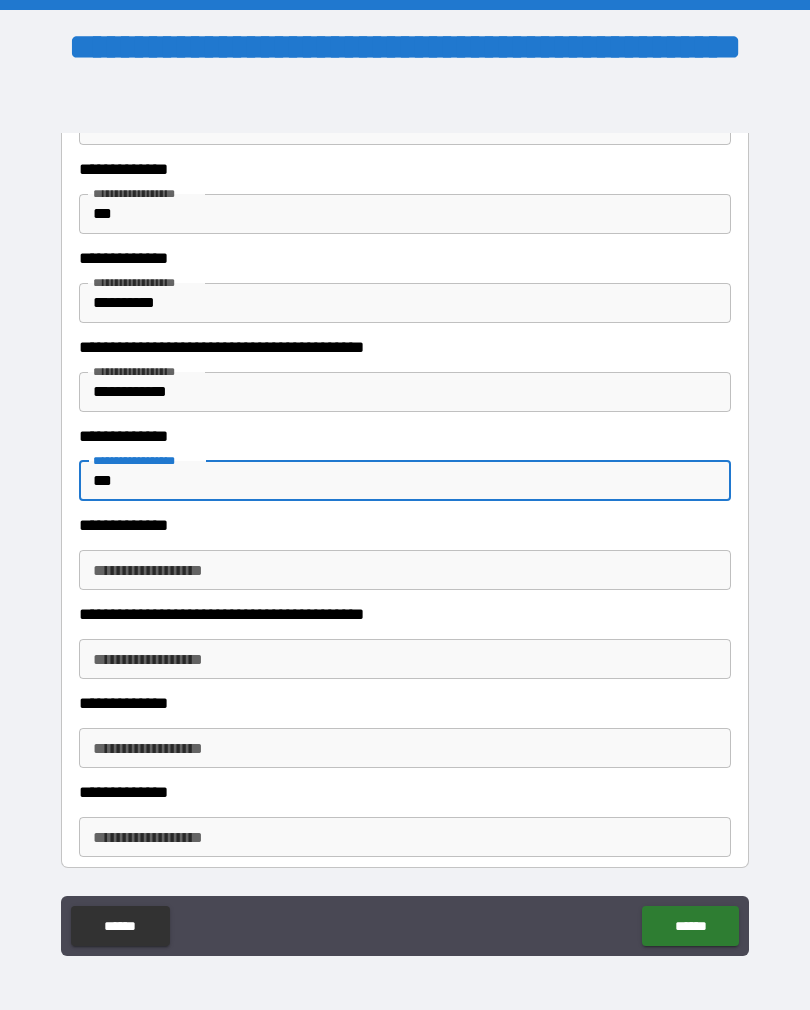 type on "***" 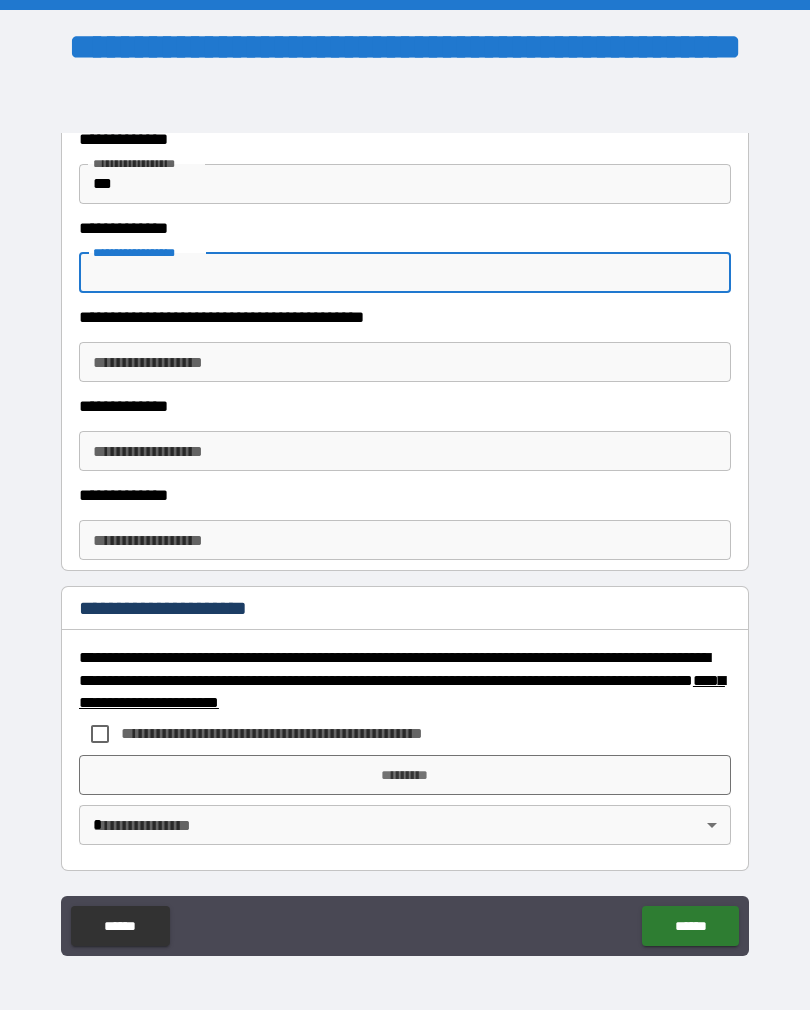 scroll, scrollTop: 1020, scrollLeft: 0, axis: vertical 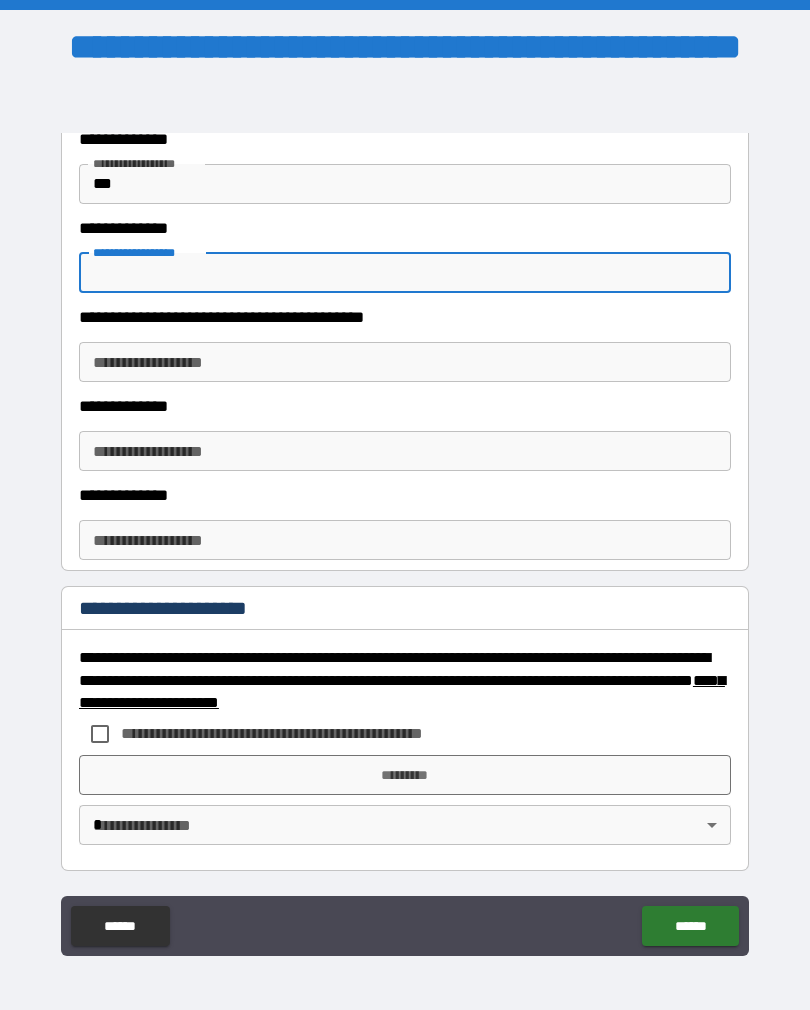 click on "**********" at bounding box center (405, 362) 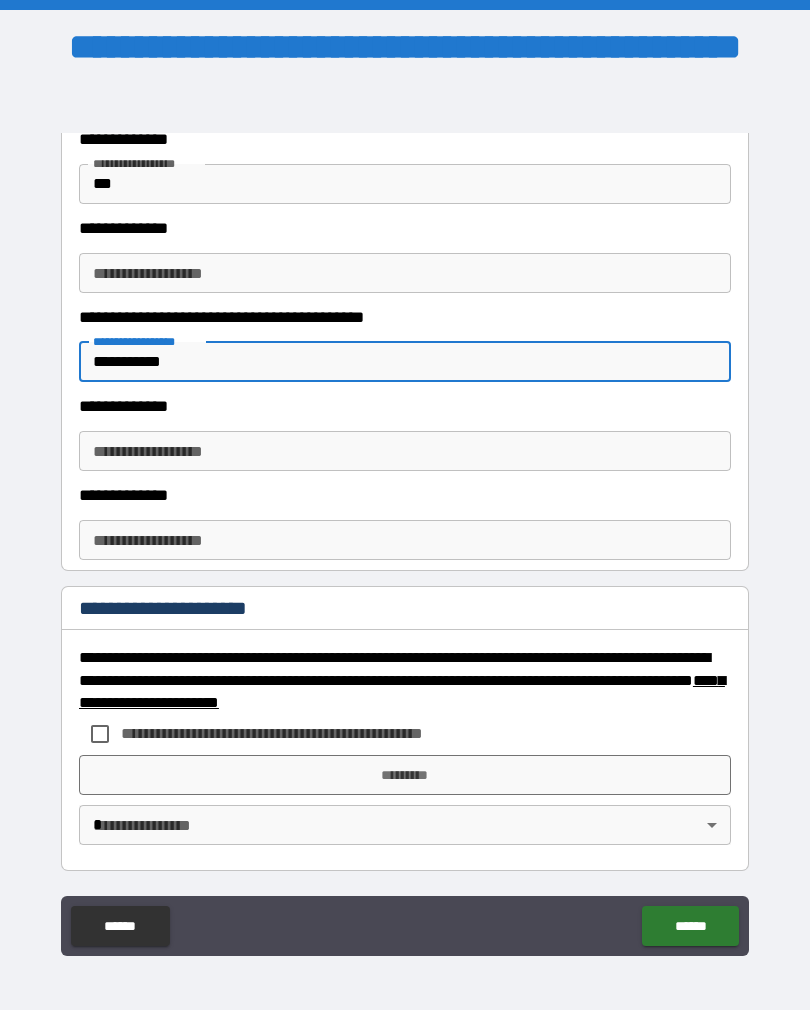 type on "**********" 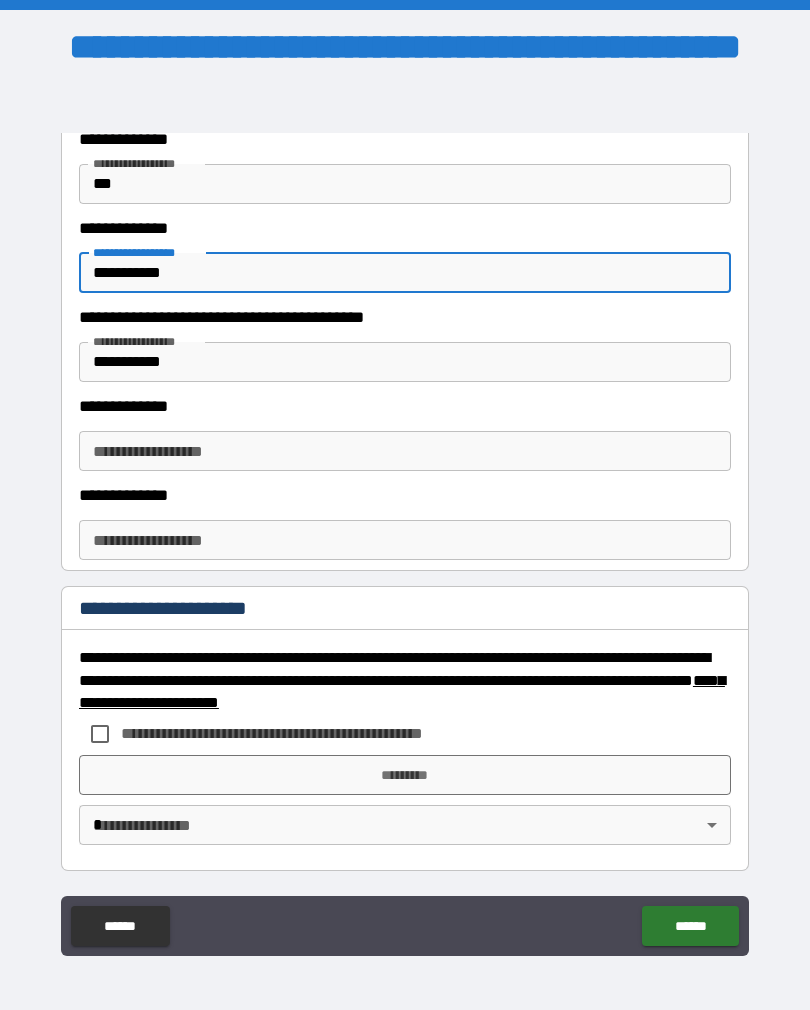 type on "**********" 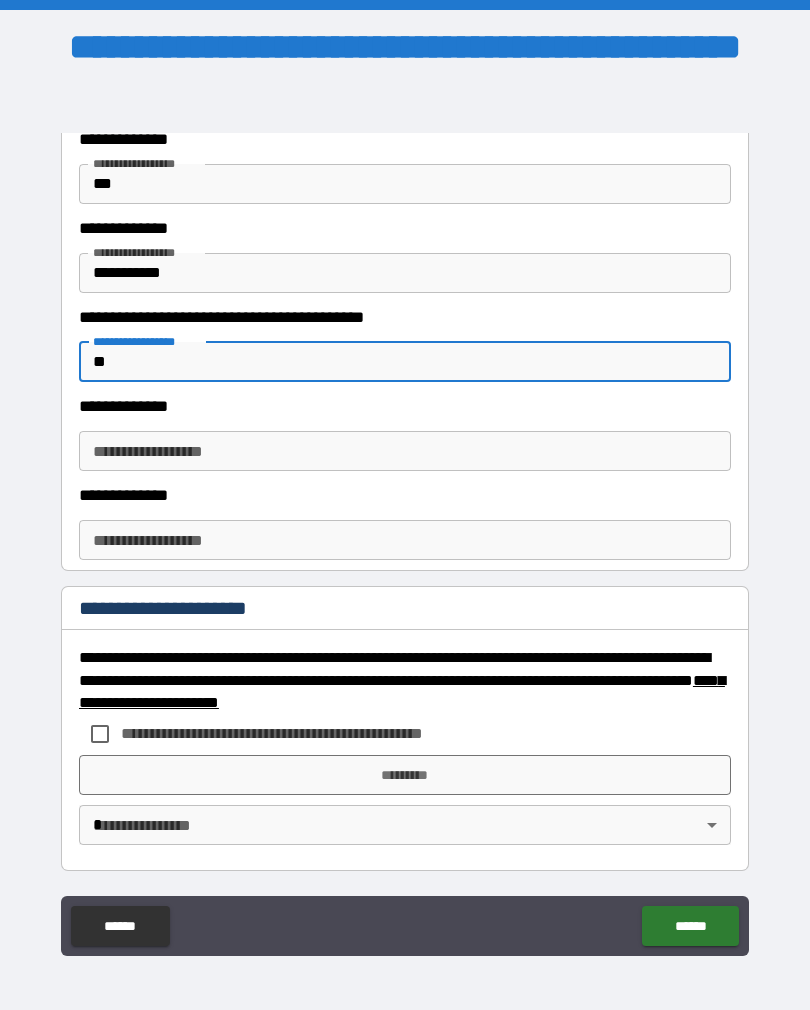 type on "*" 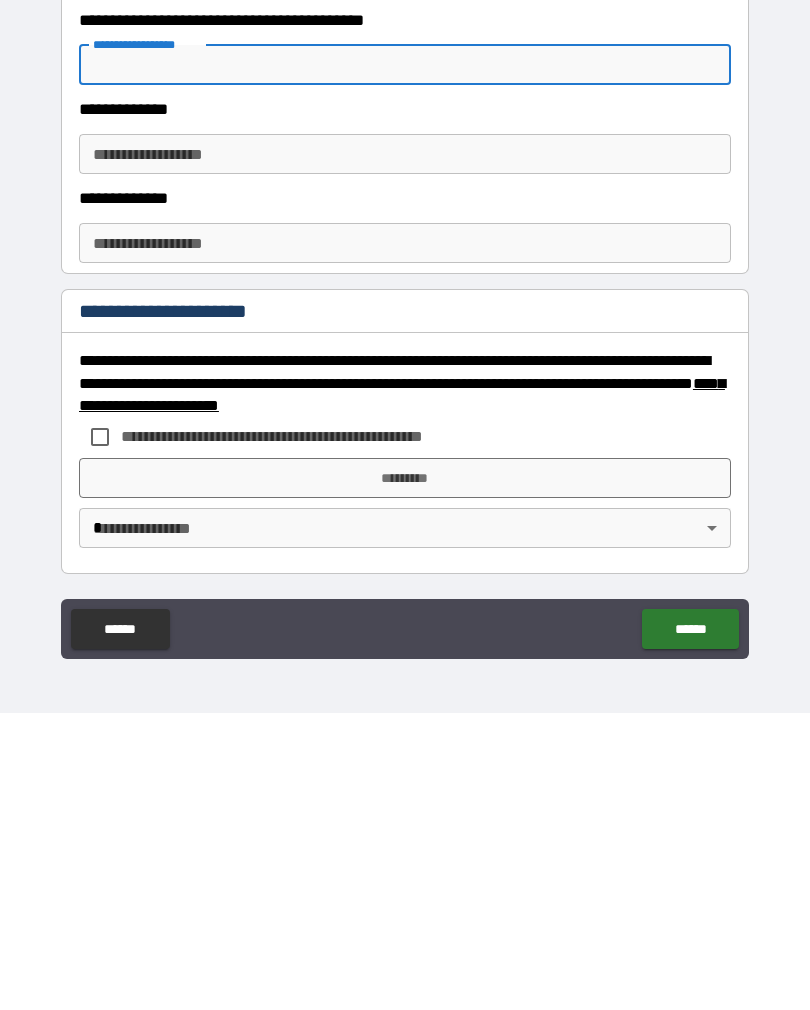 type 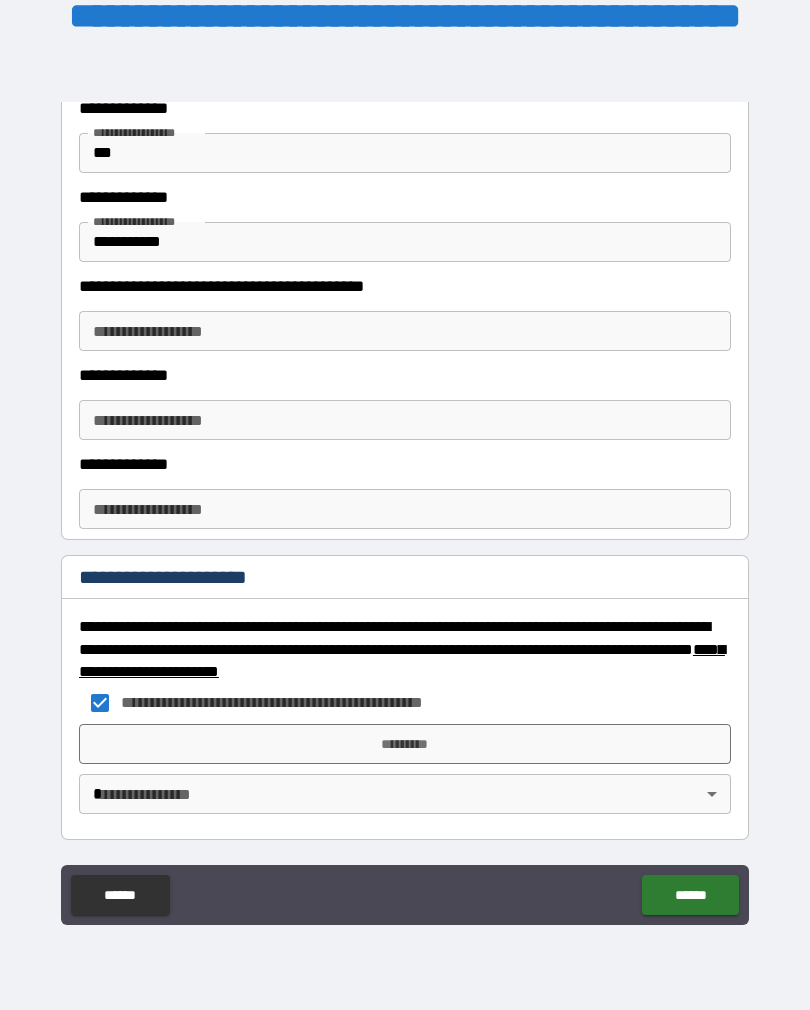 click on "*********" at bounding box center (405, 744) 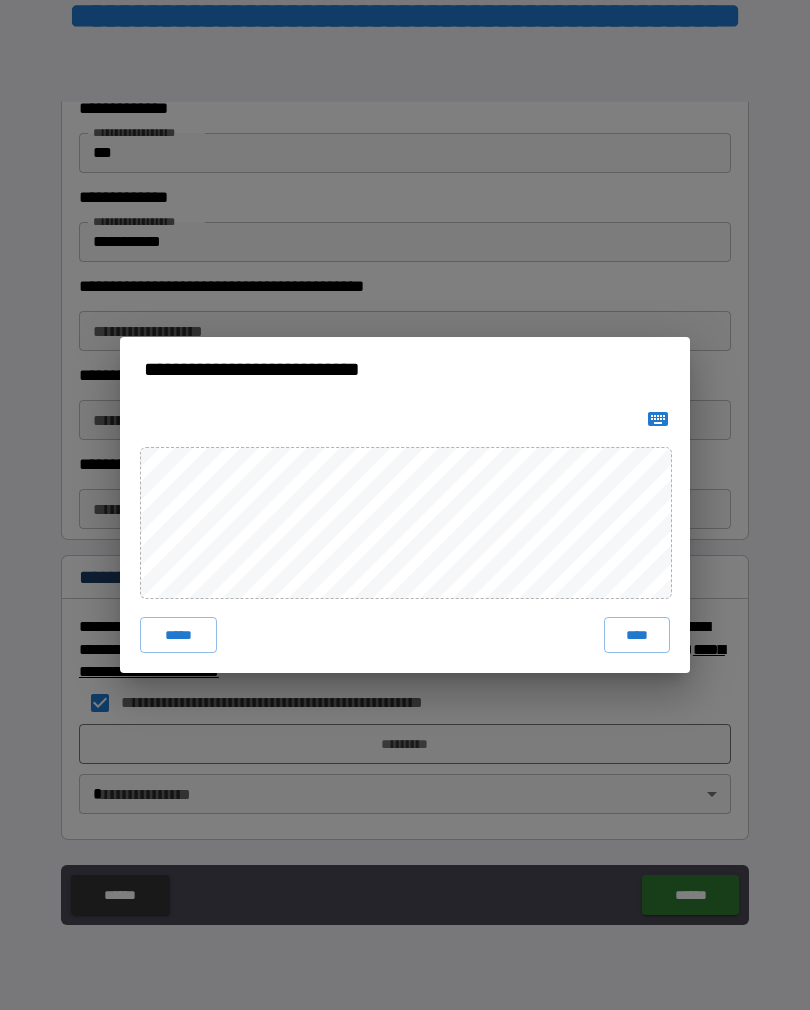 click on "****" at bounding box center (637, 635) 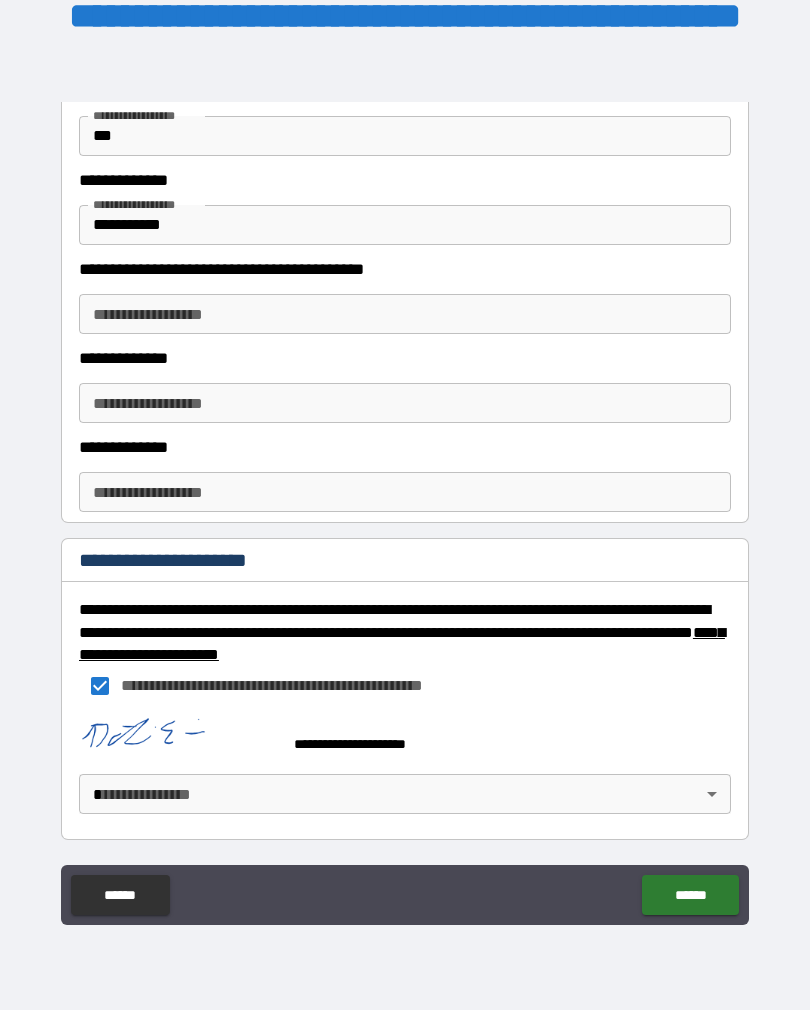 scroll, scrollTop: 1037, scrollLeft: 0, axis: vertical 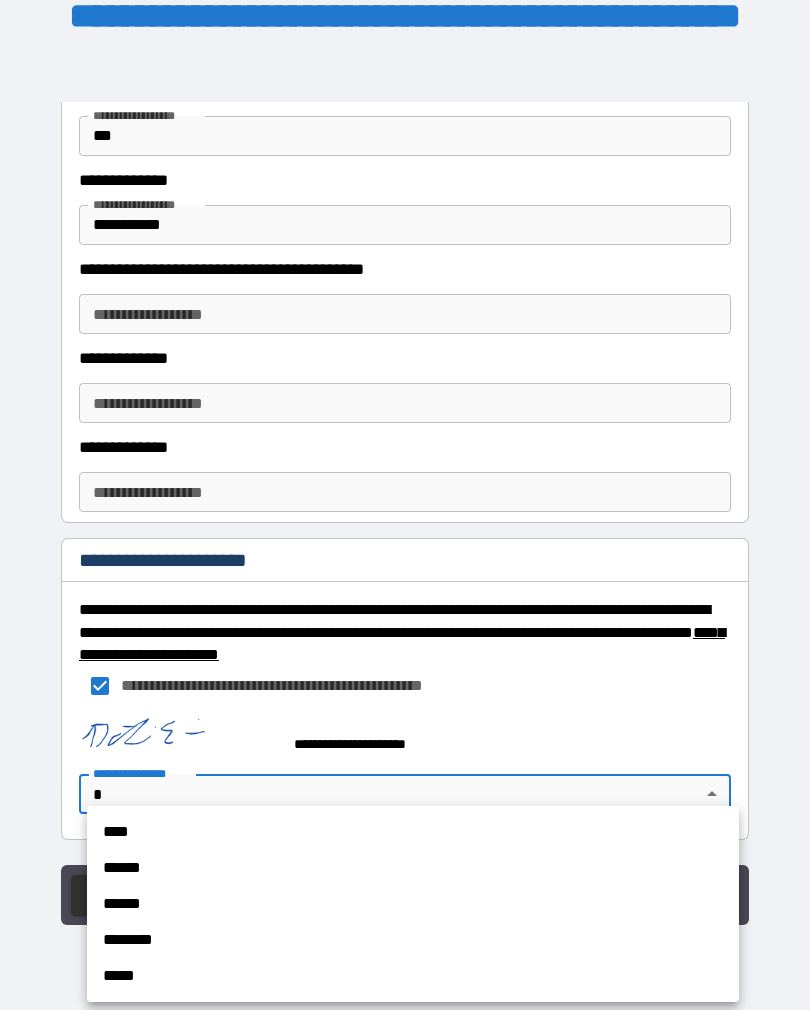 click on "****" at bounding box center [413, 832] 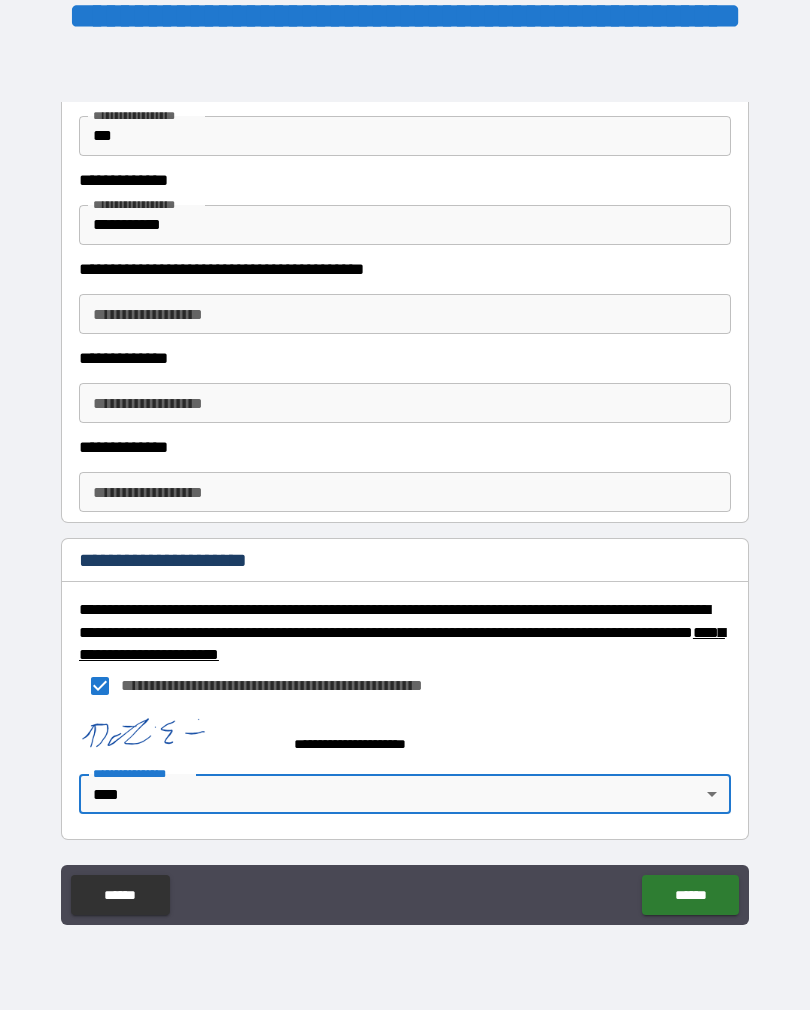click on "******" at bounding box center [690, 895] 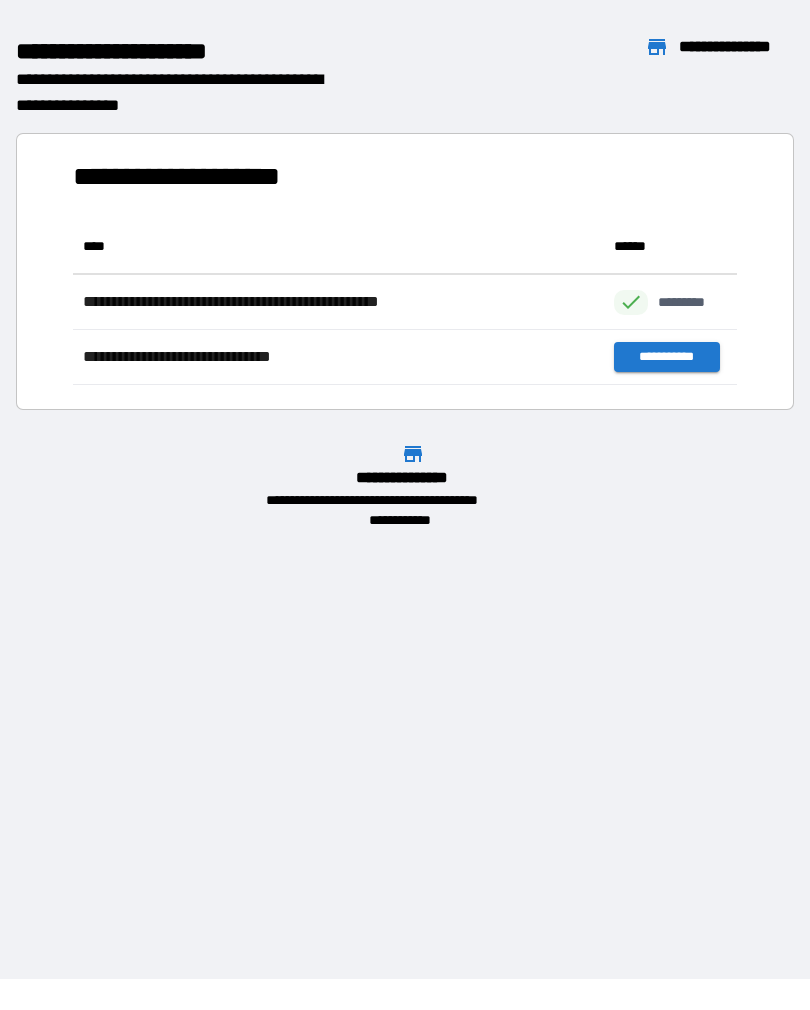 scroll, scrollTop: 166, scrollLeft: 664, axis: both 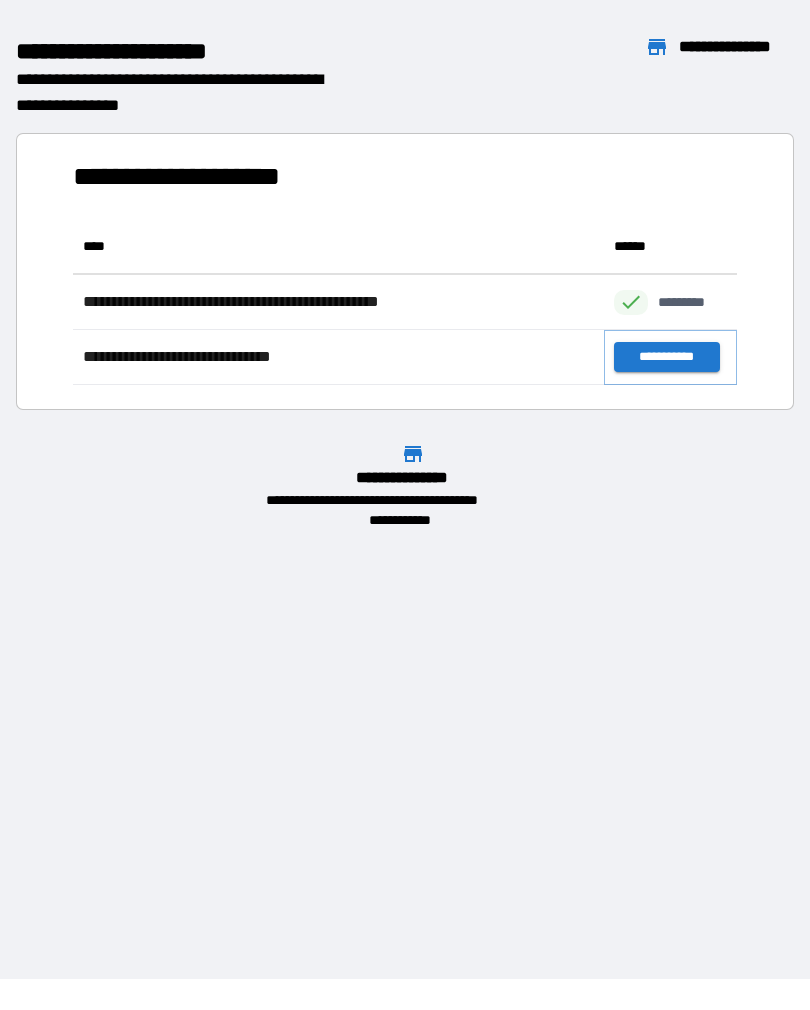 click on "**********" at bounding box center (666, 357) 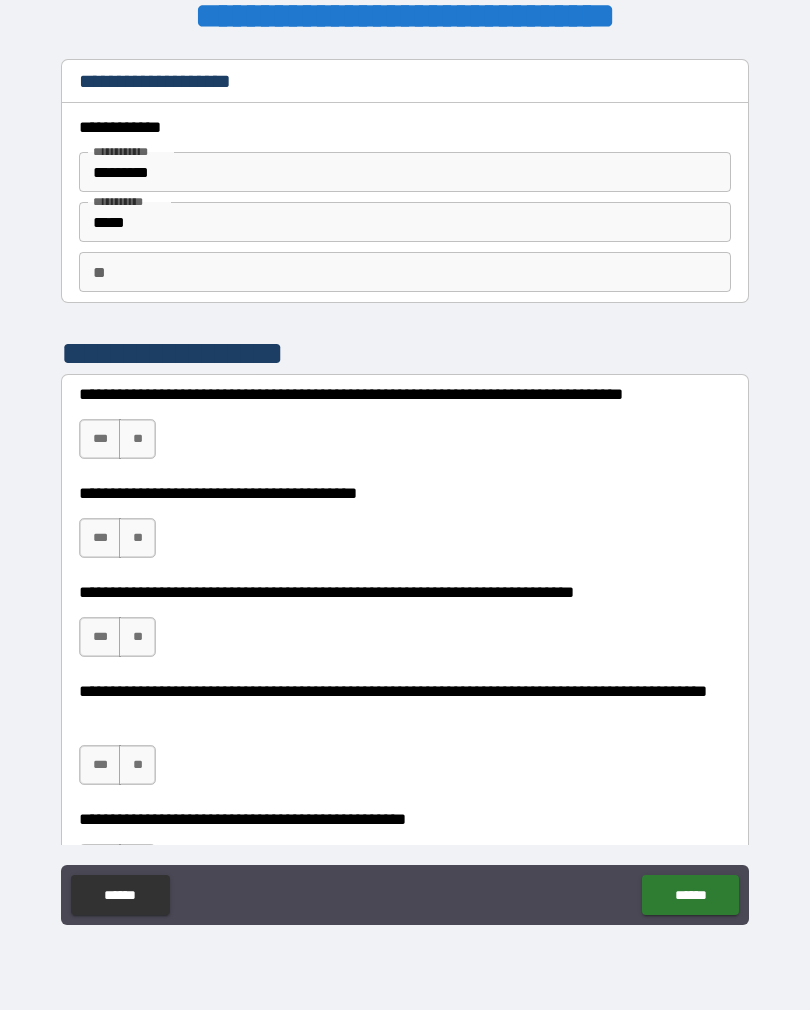 click on "***" at bounding box center [100, 439] 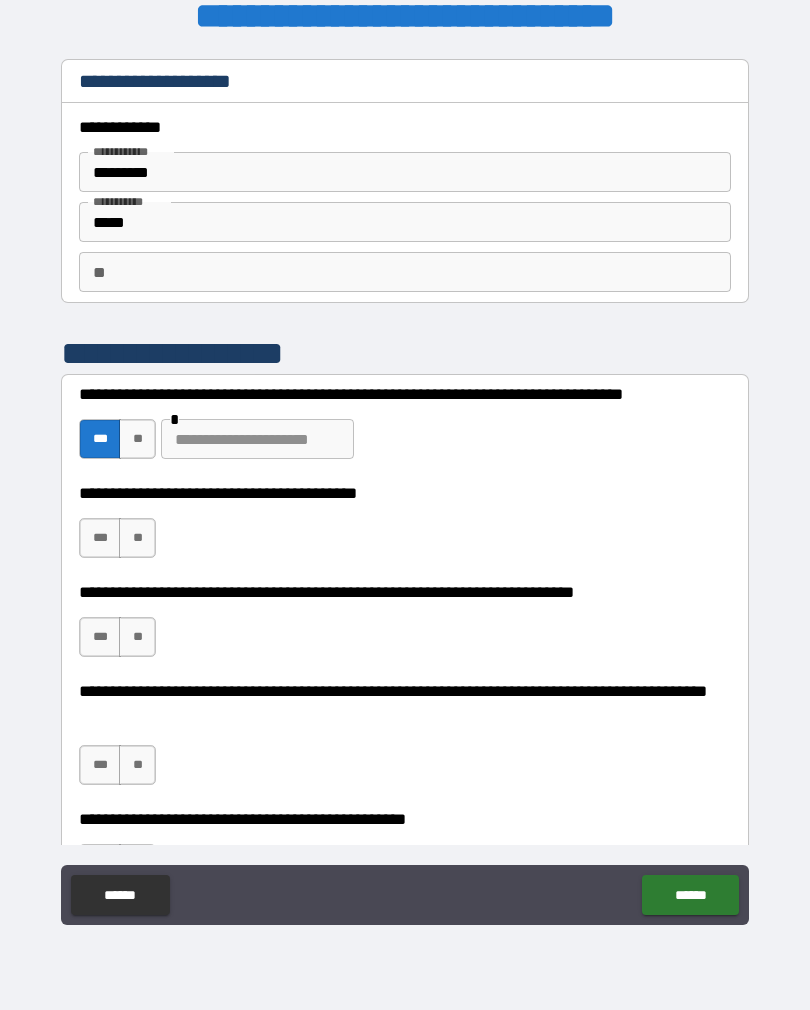 click on "**" at bounding box center [137, 538] 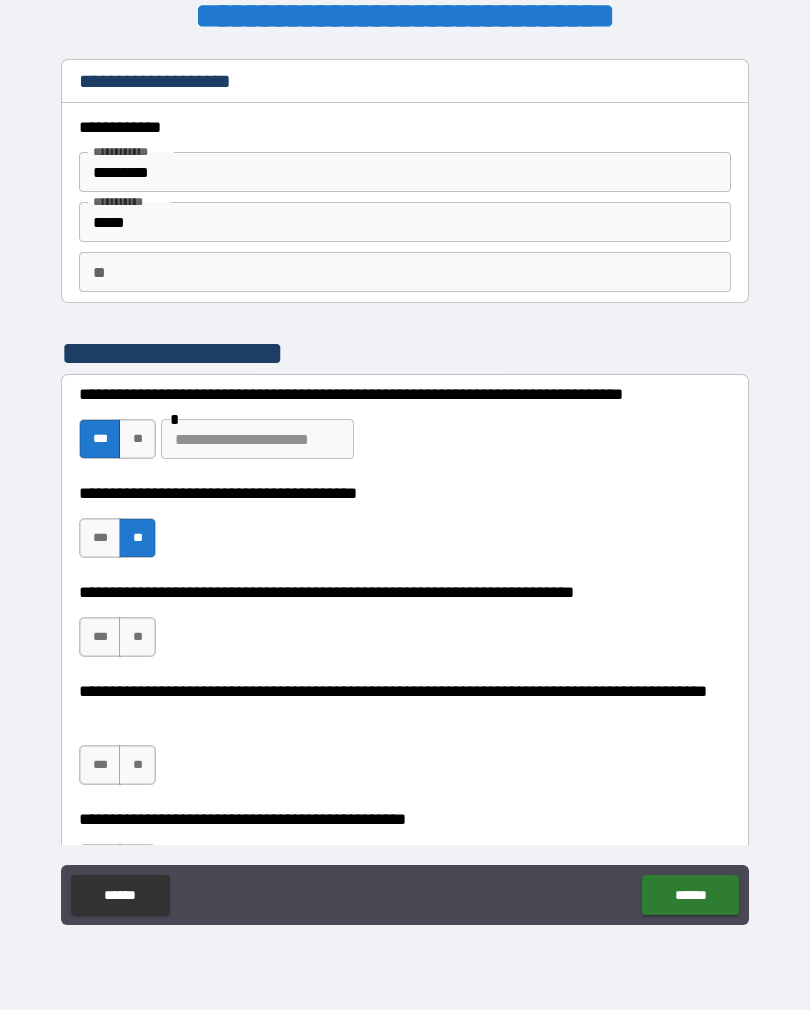 click at bounding box center (257, 439) 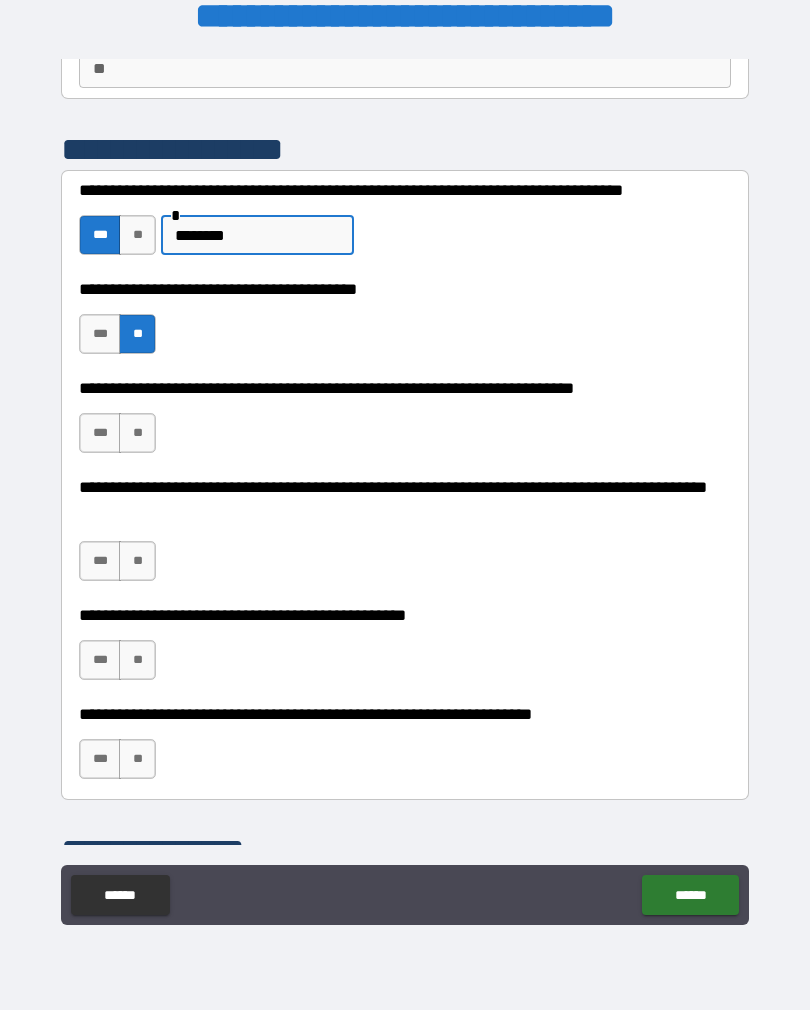 scroll, scrollTop: 205, scrollLeft: 0, axis: vertical 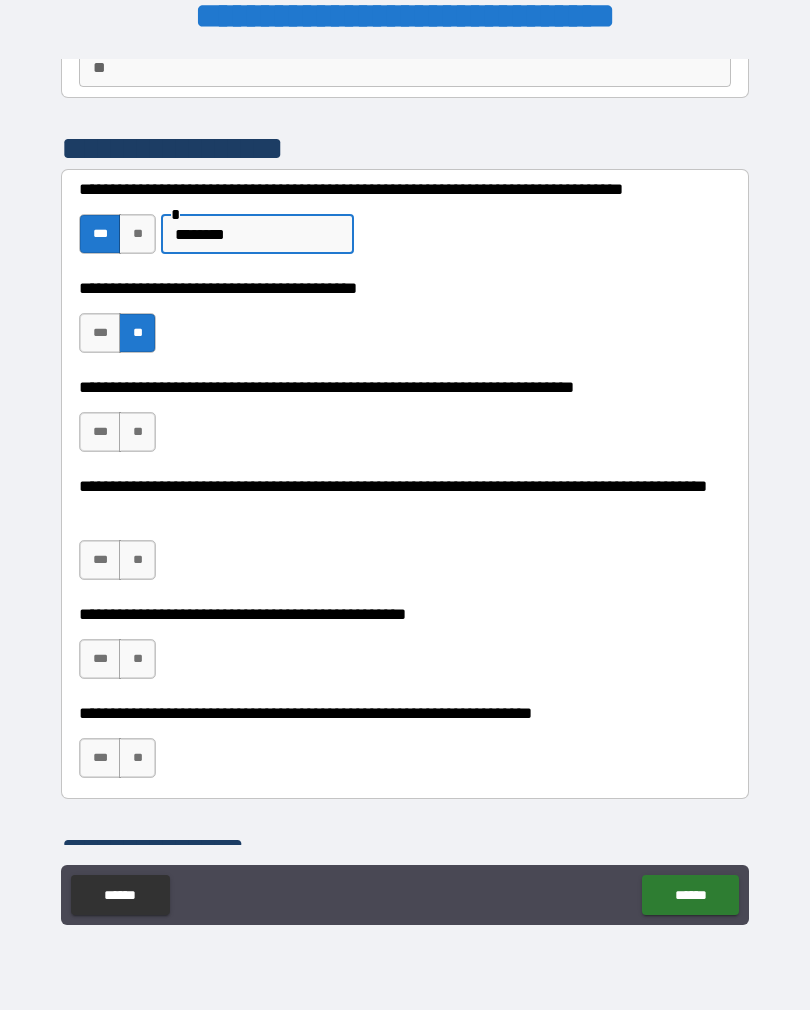 type on "********" 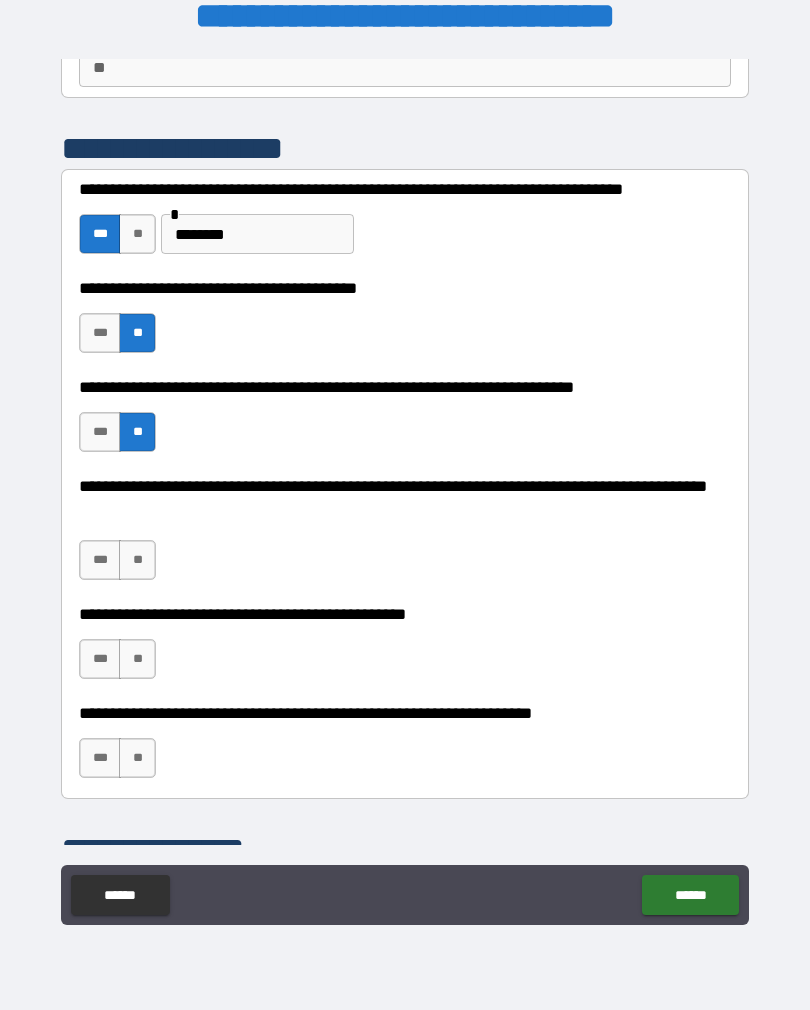 click on "**" at bounding box center [137, 560] 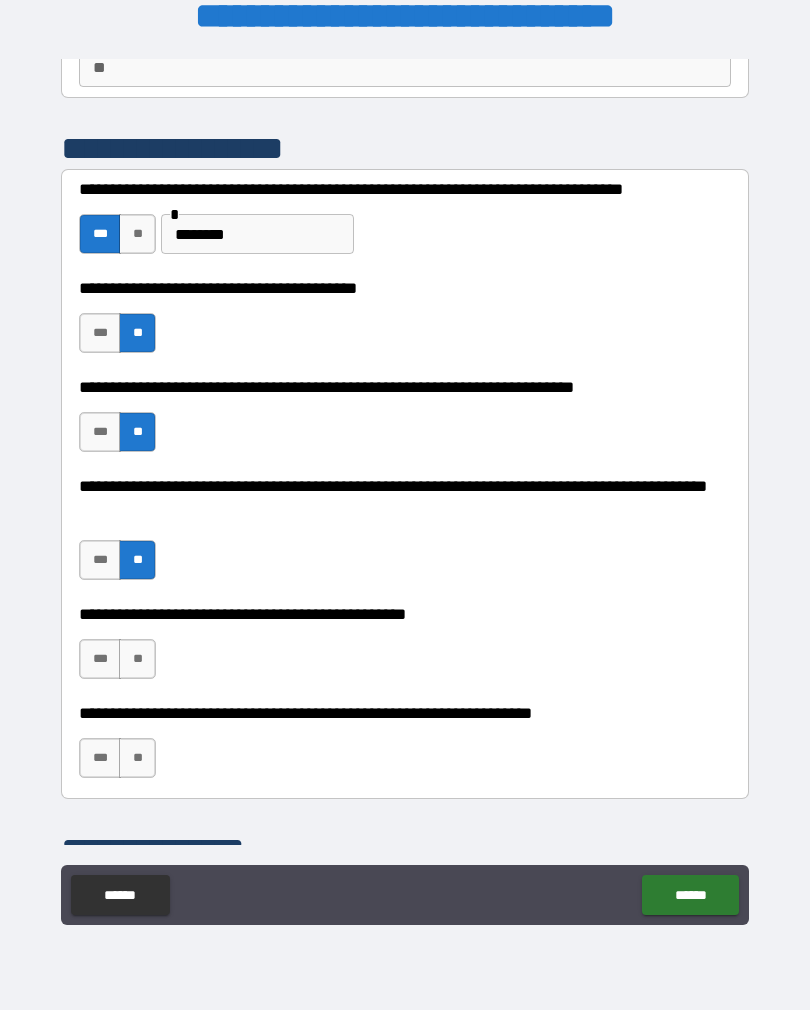 click on "**" at bounding box center [137, 659] 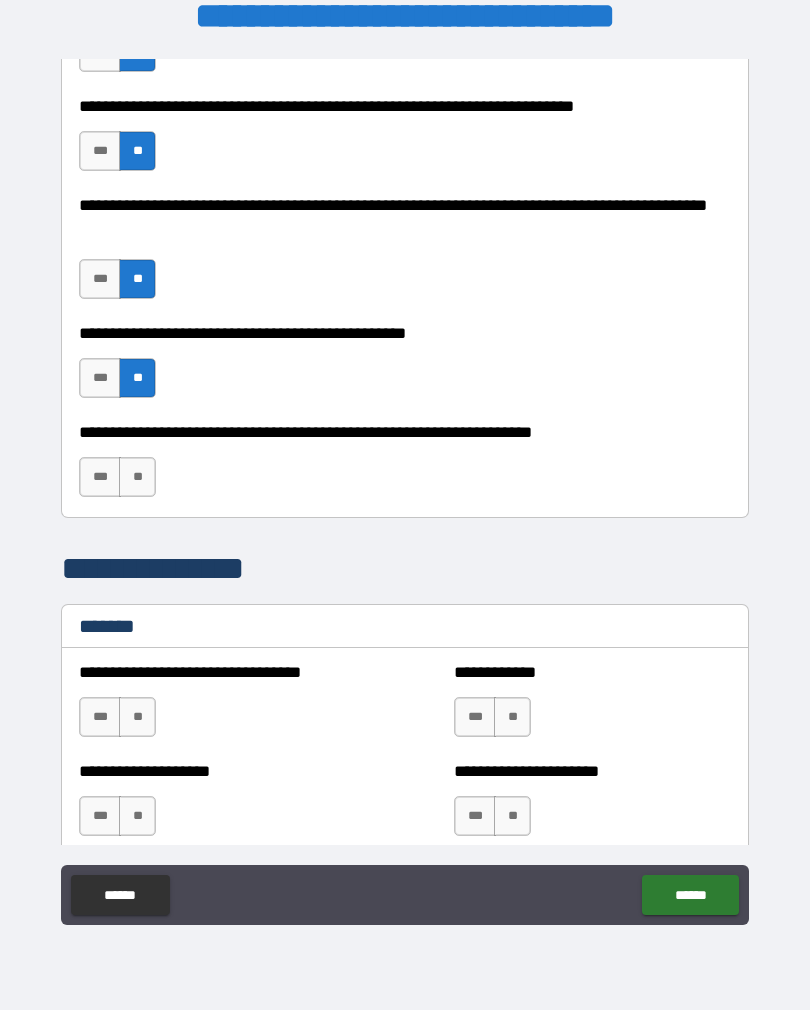 scroll, scrollTop: 497, scrollLeft: 0, axis: vertical 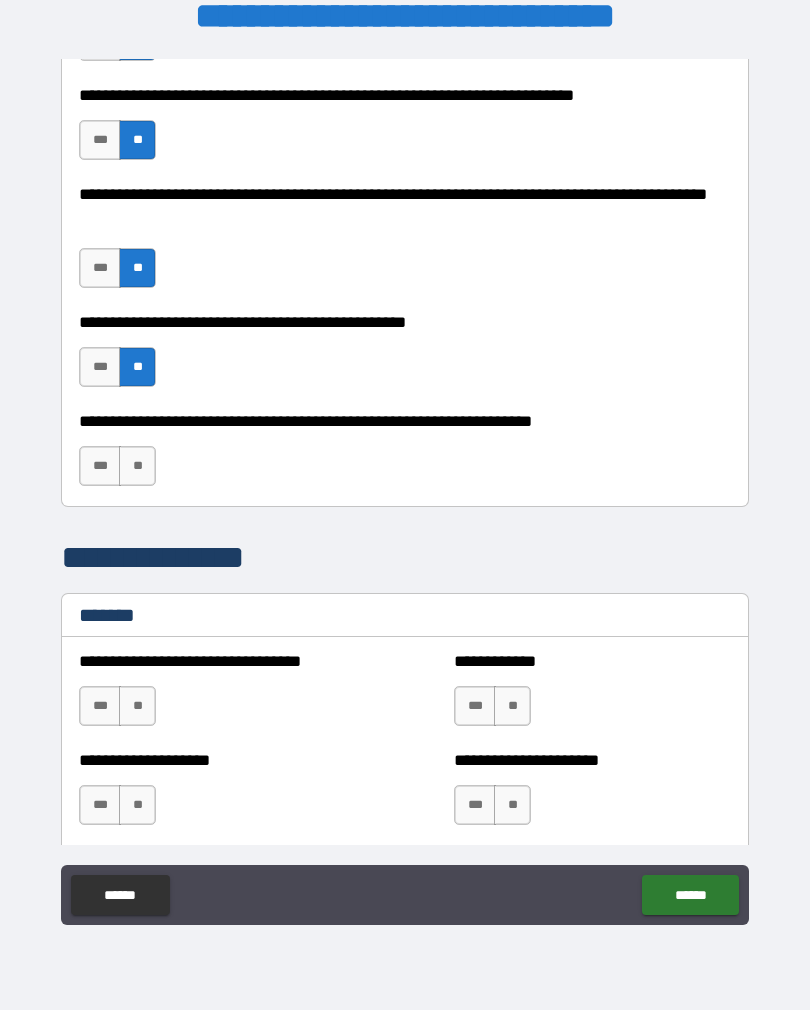 click on "**" at bounding box center (137, 466) 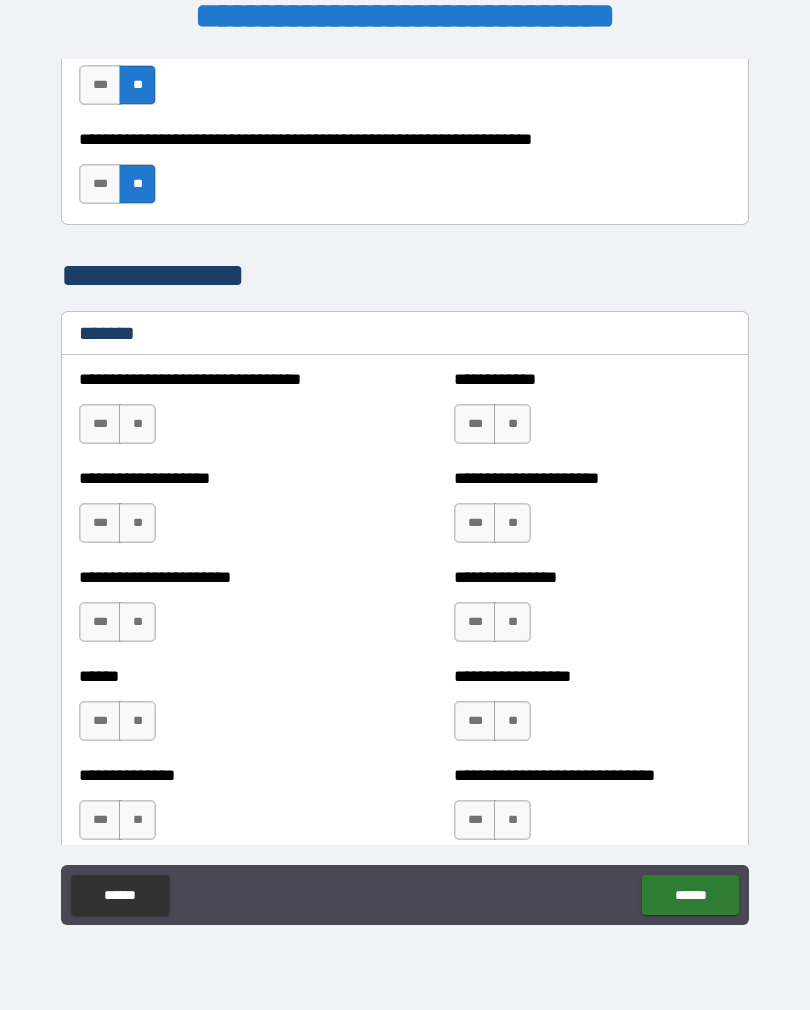 scroll, scrollTop: 795, scrollLeft: 0, axis: vertical 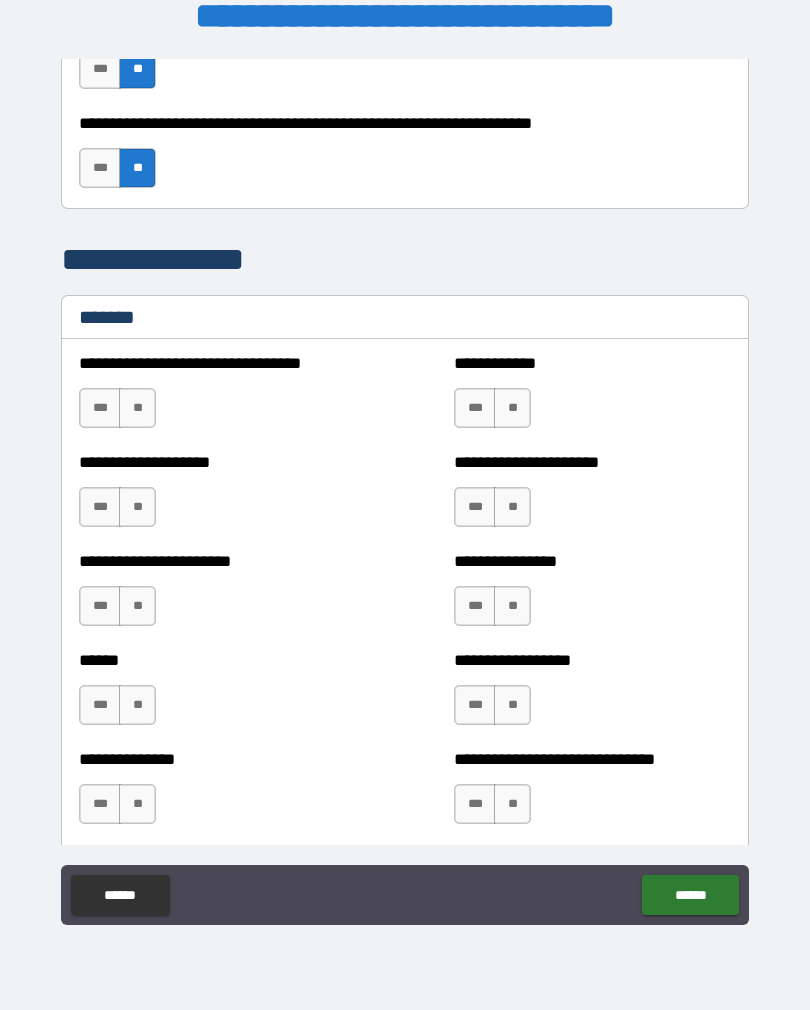 click on "**" at bounding box center (137, 408) 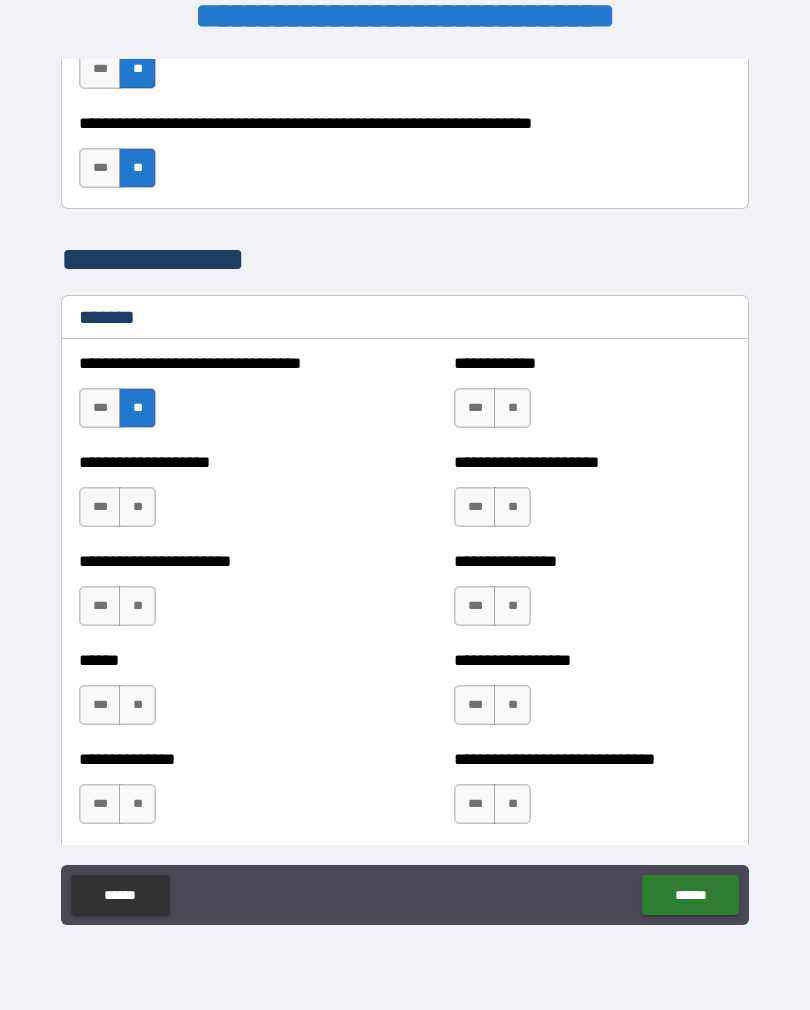 click on "**" at bounding box center (512, 408) 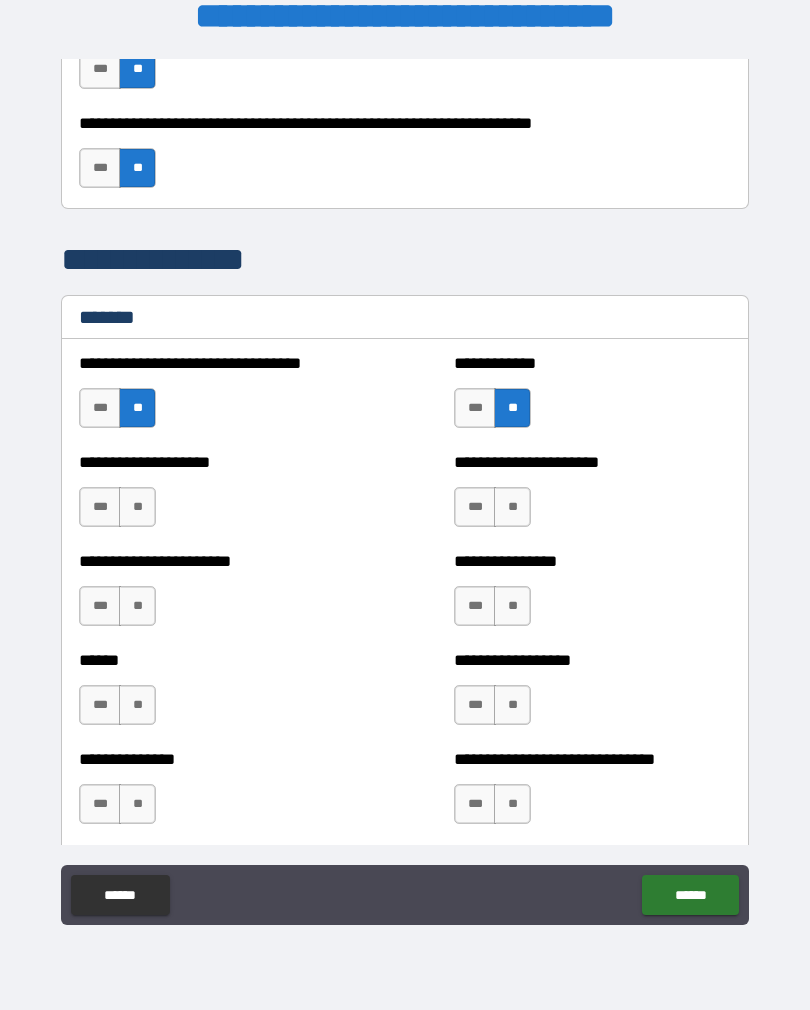 click on "***" at bounding box center [100, 507] 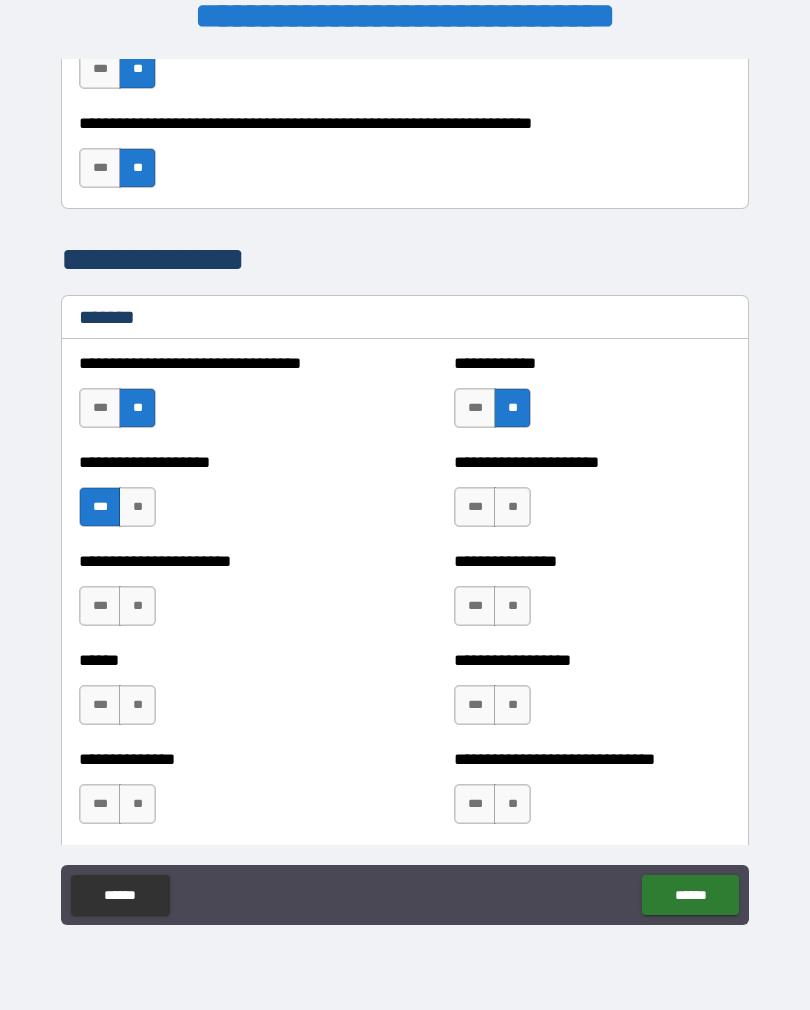 click on "**" at bounding box center (512, 507) 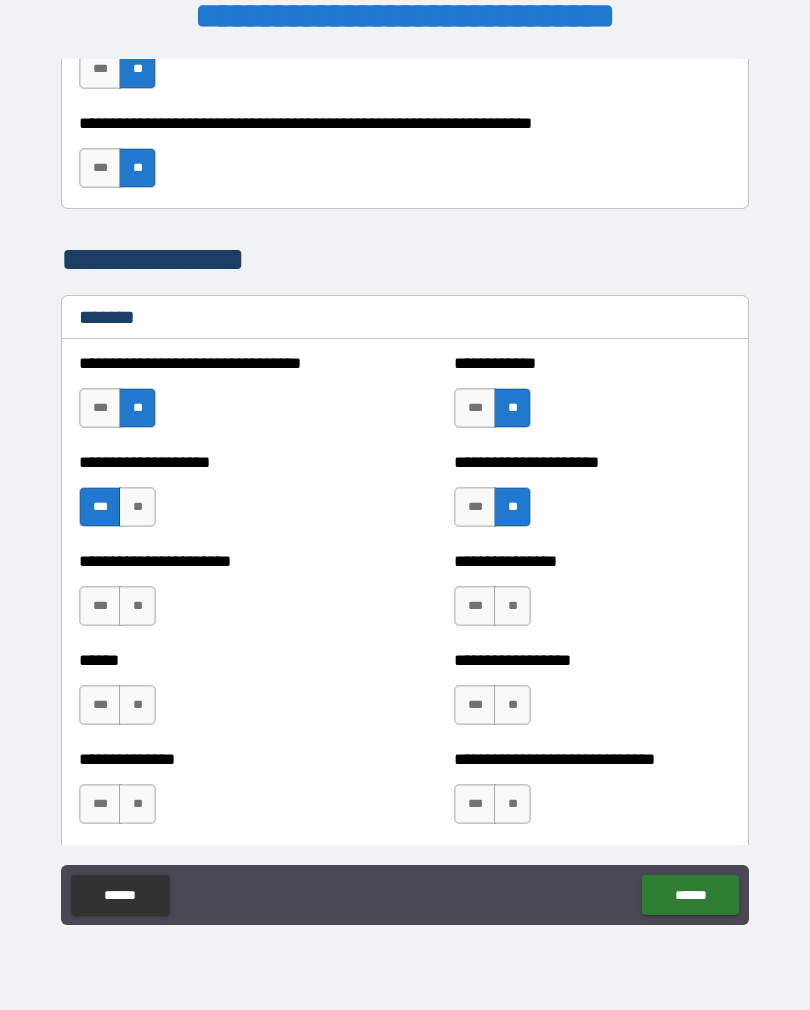 click on "**" at bounding box center (512, 606) 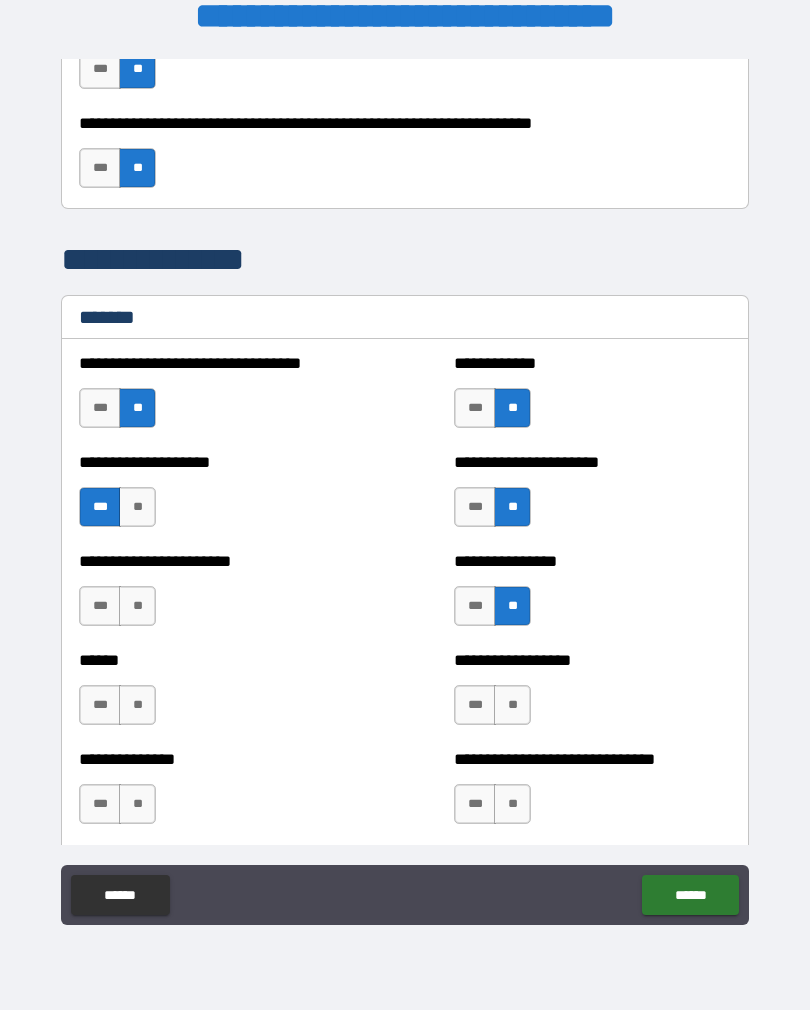 click on "**" at bounding box center (137, 606) 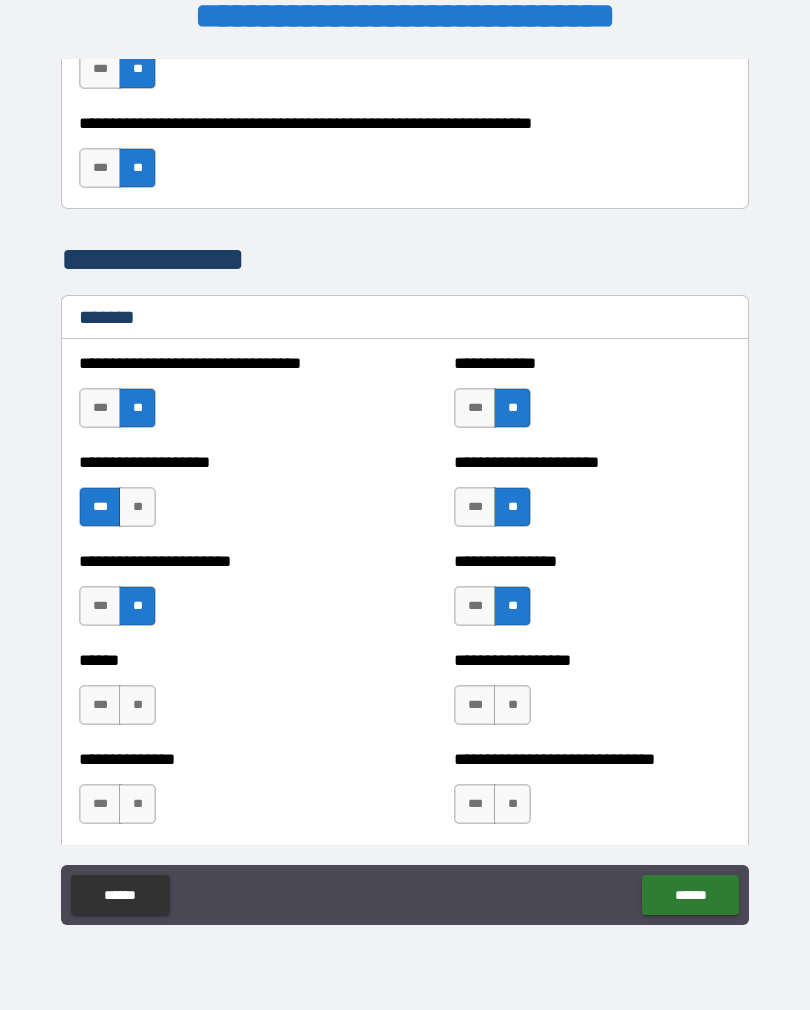 click on "**" at bounding box center (137, 705) 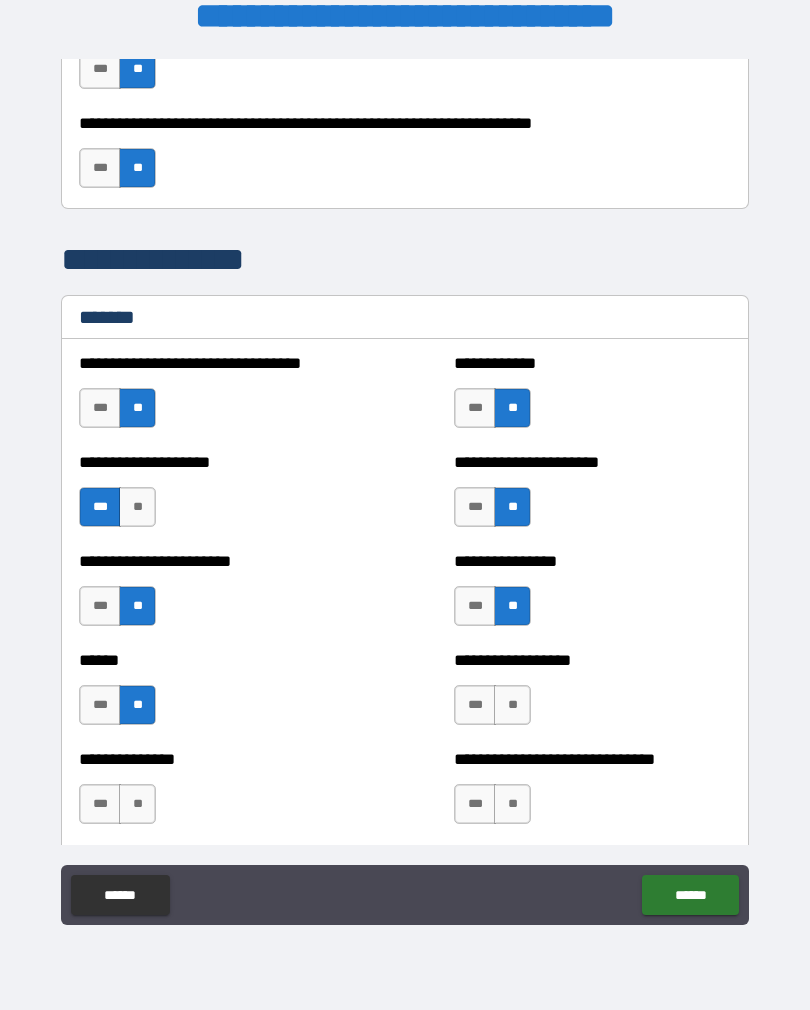 click on "**" at bounding box center (512, 705) 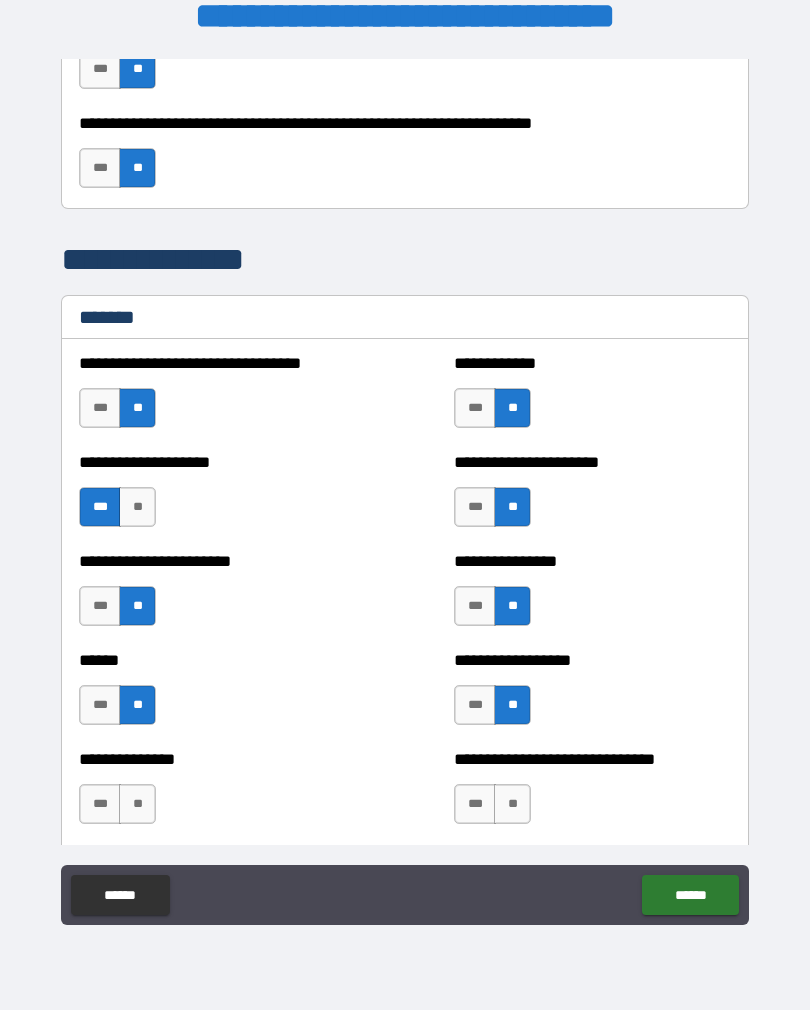 click on "**" at bounding box center [512, 804] 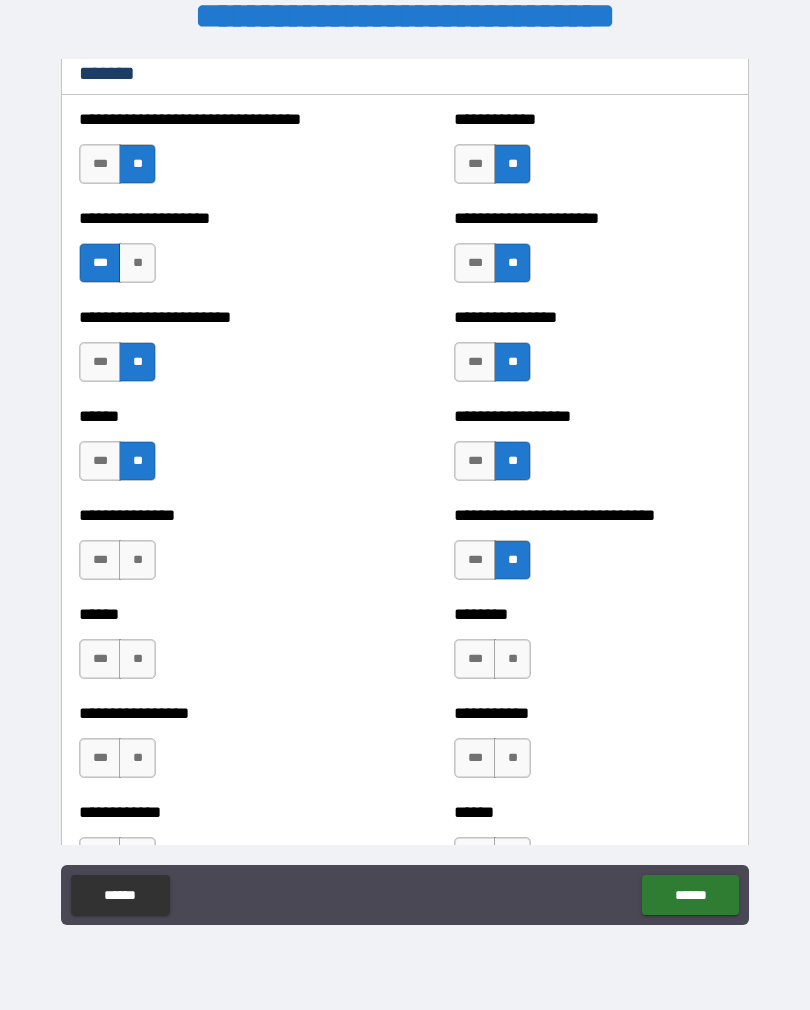 scroll, scrollTop: 1044, scrollLeft: 0, axis: vertical 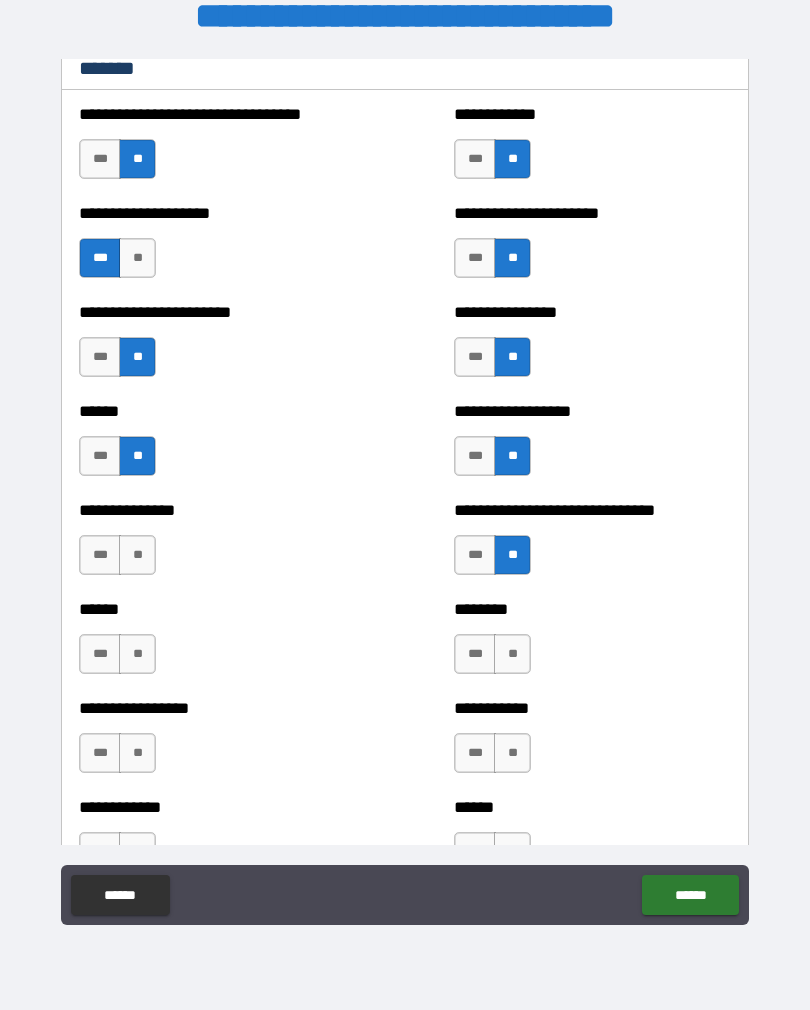 click on "**" at bounding box center (137, 555) 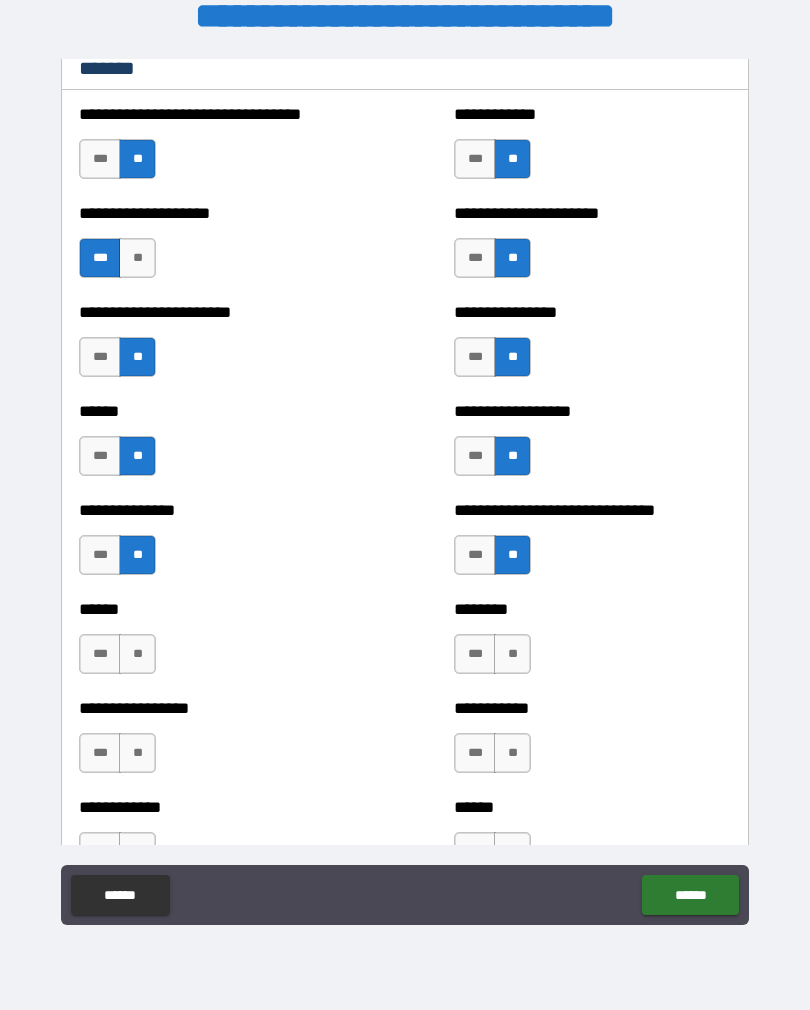 click on "**" at bounding box center [137, 654] 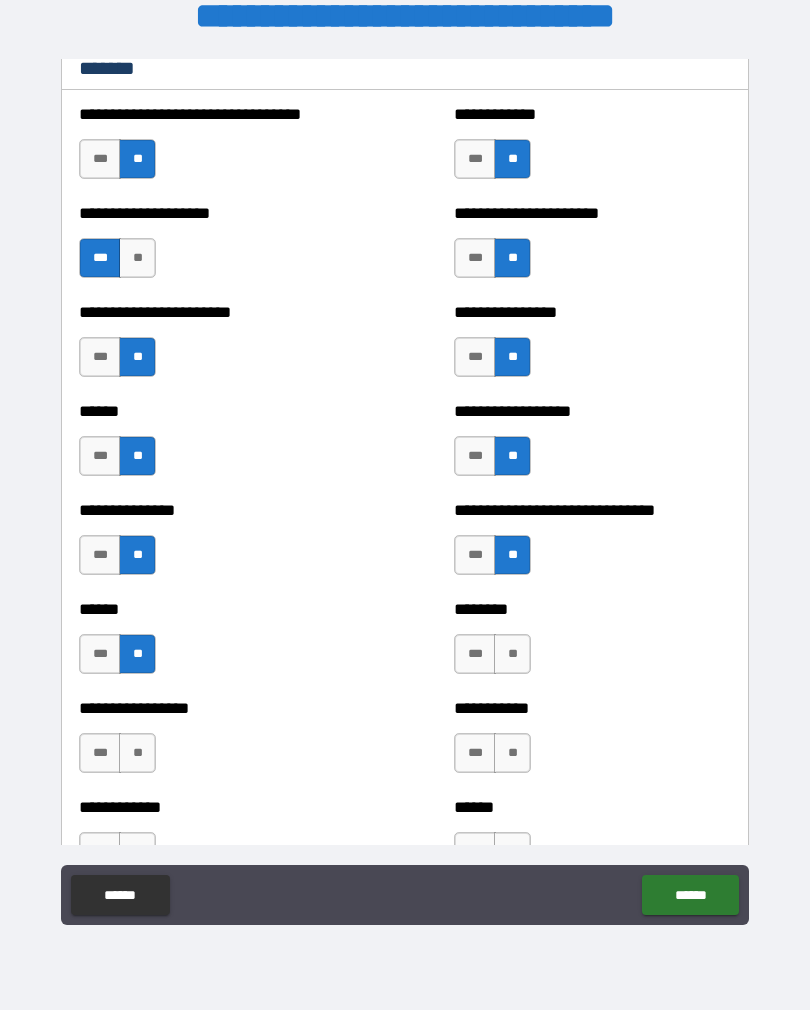 click on "**" at bounding box center [512, 654] 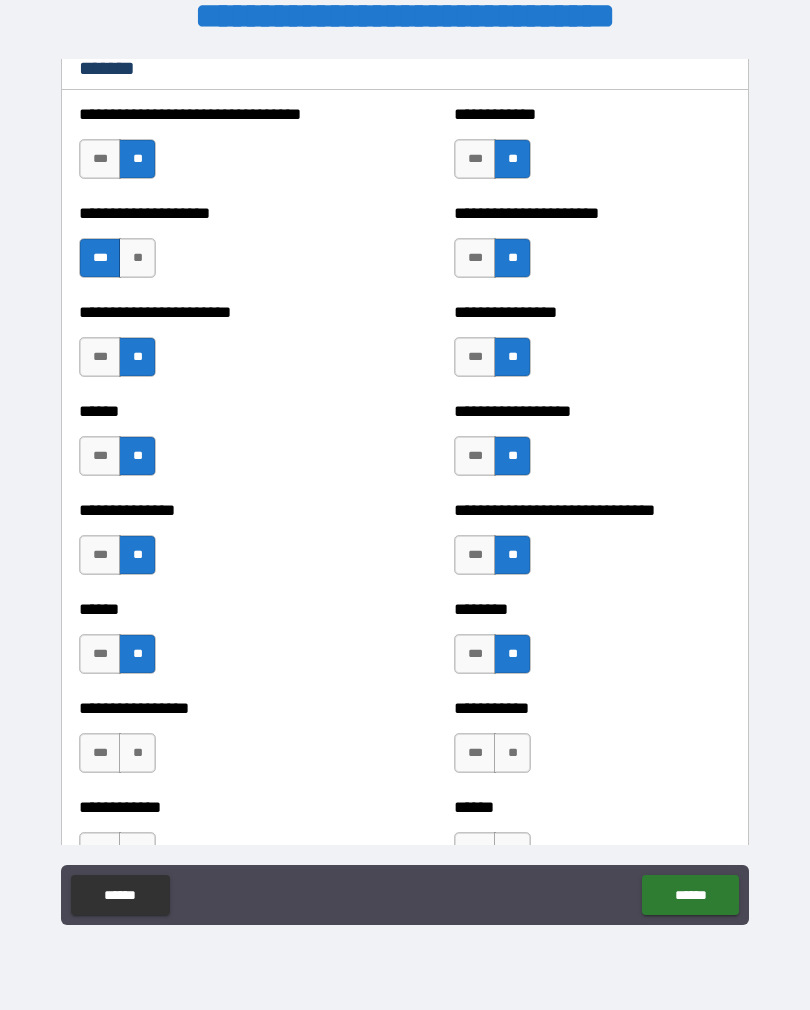 click on "**" at bounding box center (512, 753) 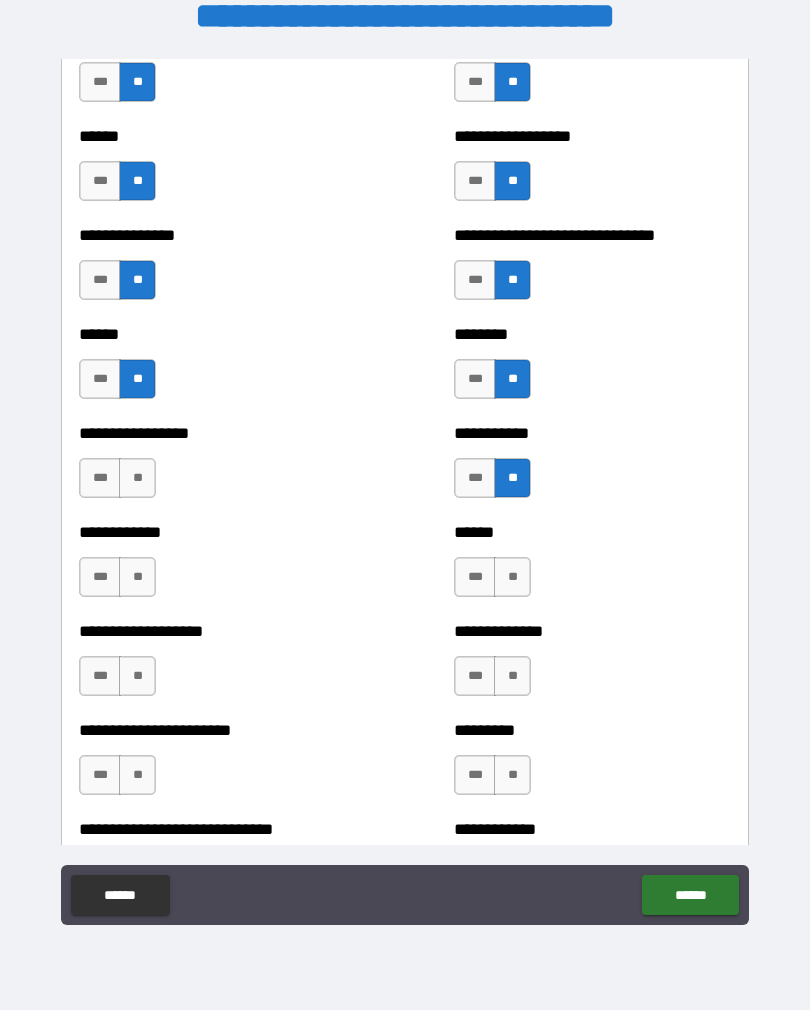 scroll, scrollTop: 1321, scrollLeft: 0, axis: vertical 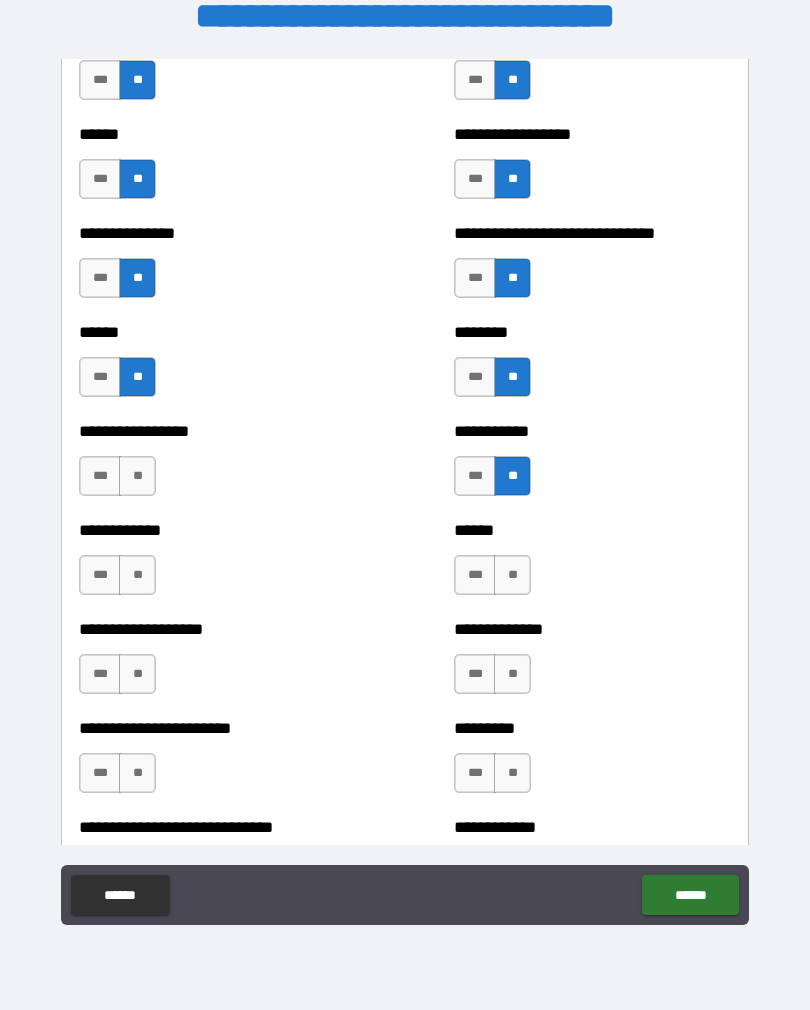 click on "***" at bounding box center [475, 476] 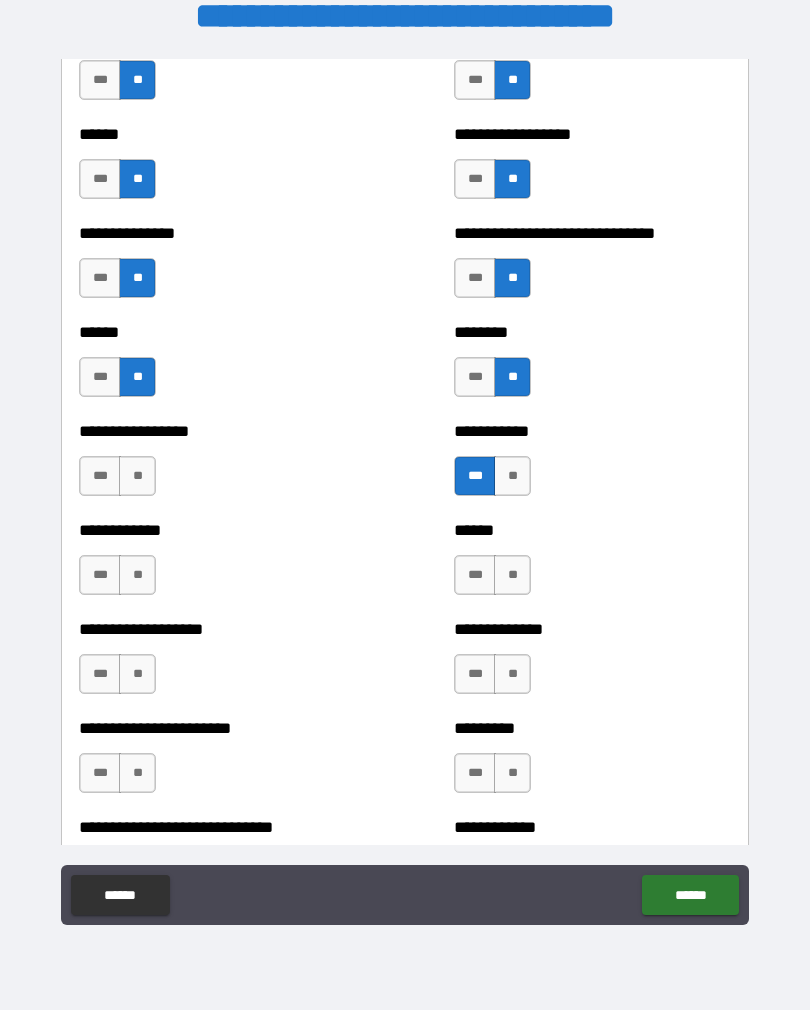click on "**" at bounding box center (137, 476) 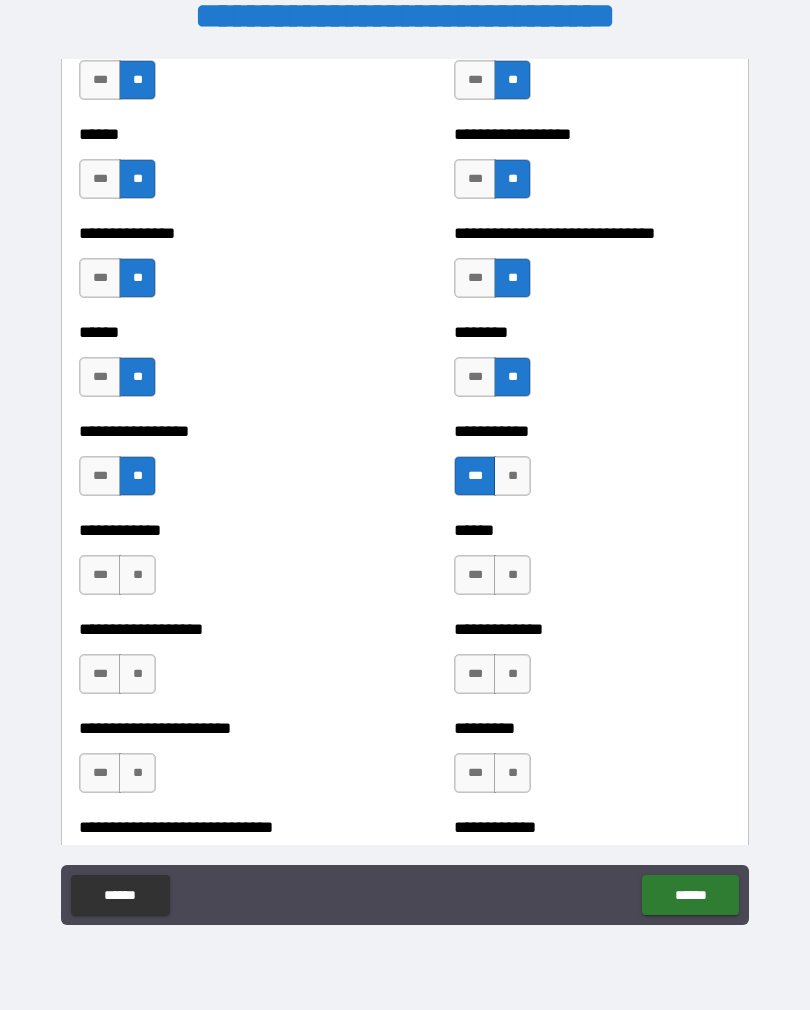 click on "**" at bounding box center (137, 575) 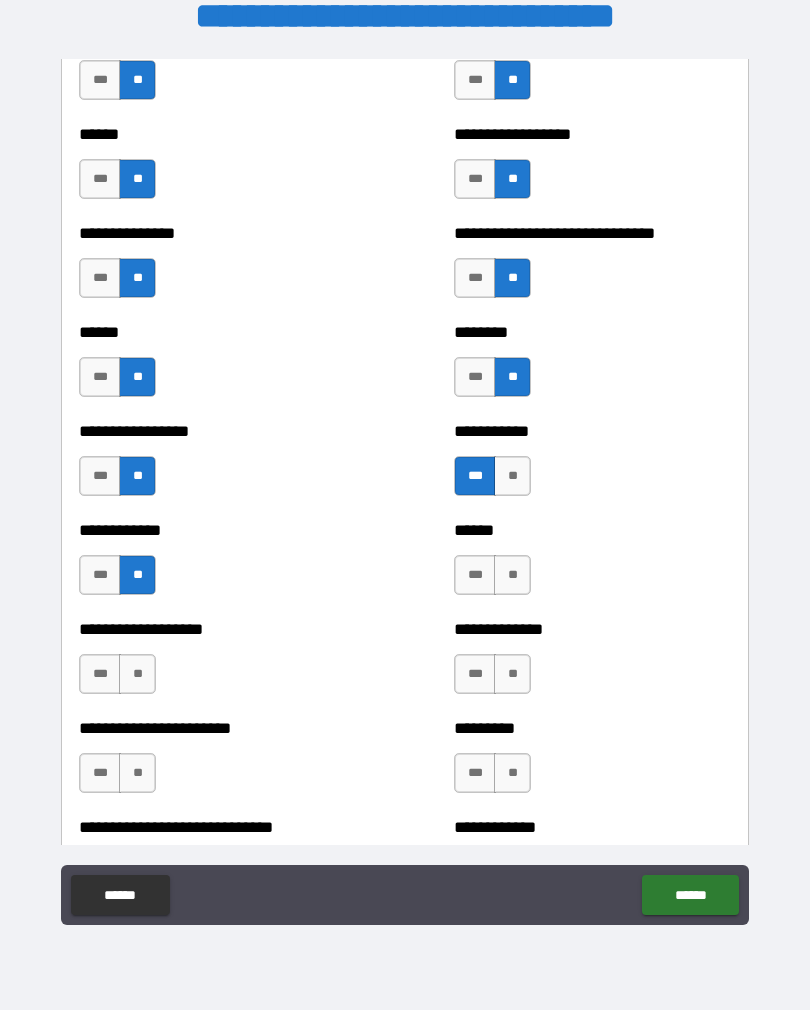 click on "**" at bounding box center [512, 575] 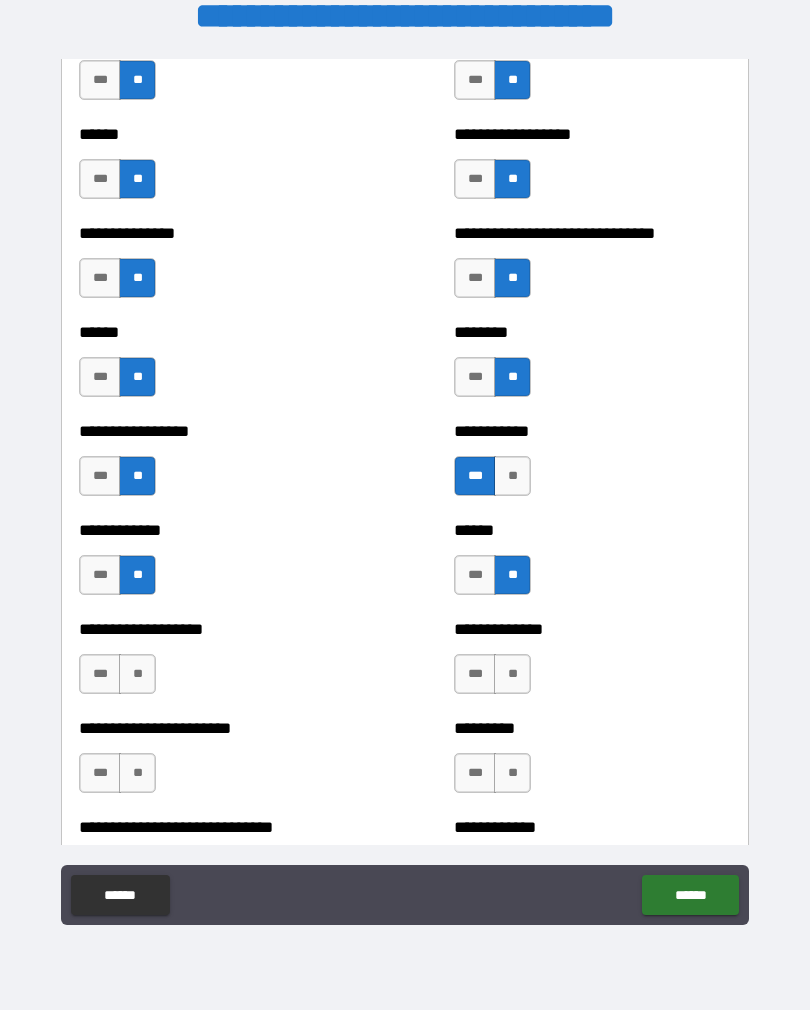 click on "**" at bounding box center (512, 674) 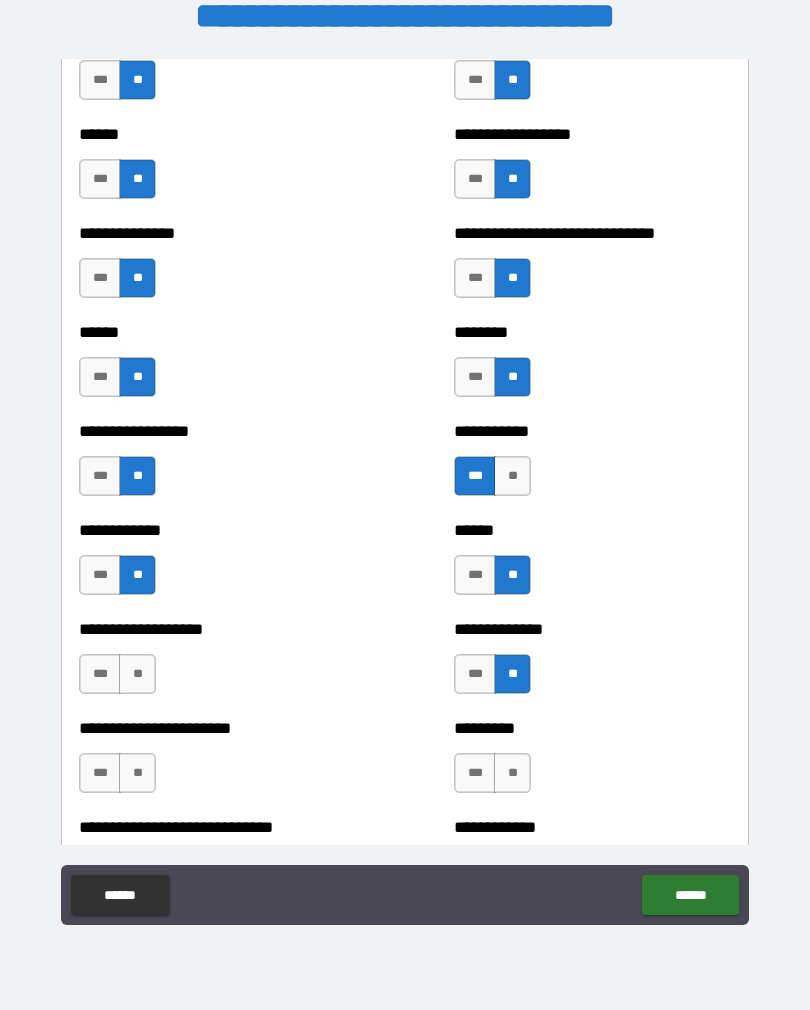 click on "**" at bounding box center [137, 674] 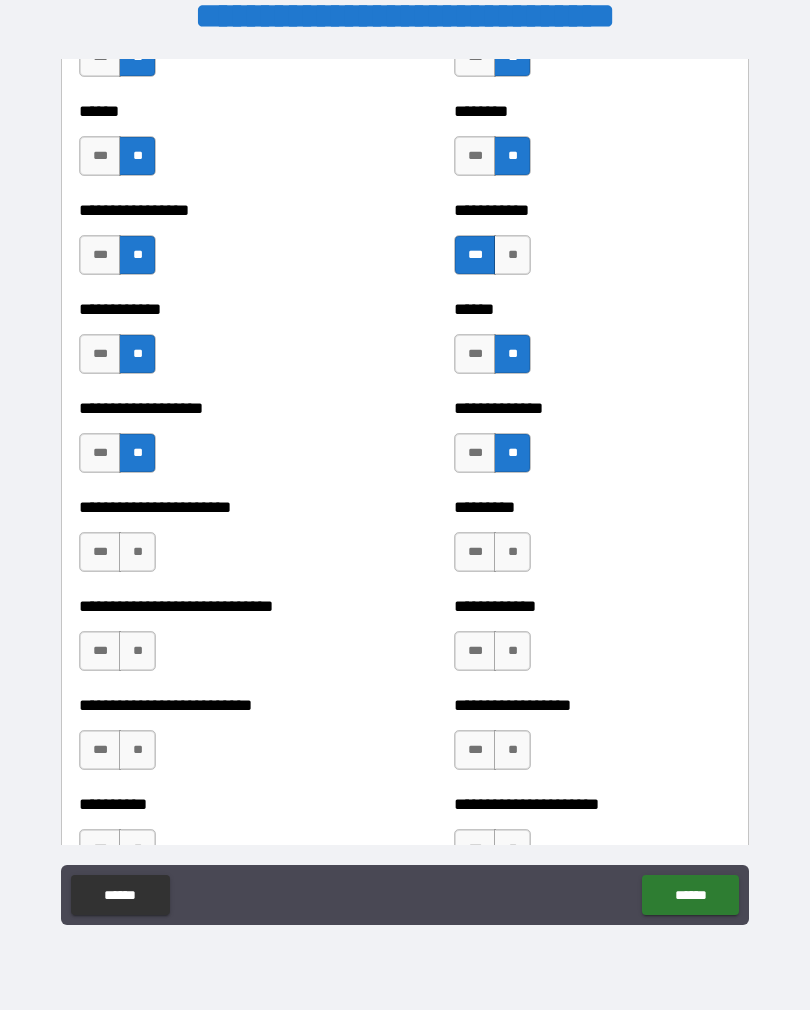scroll, scrollTop: 1544, scrollLeft: 0, axis: vertical 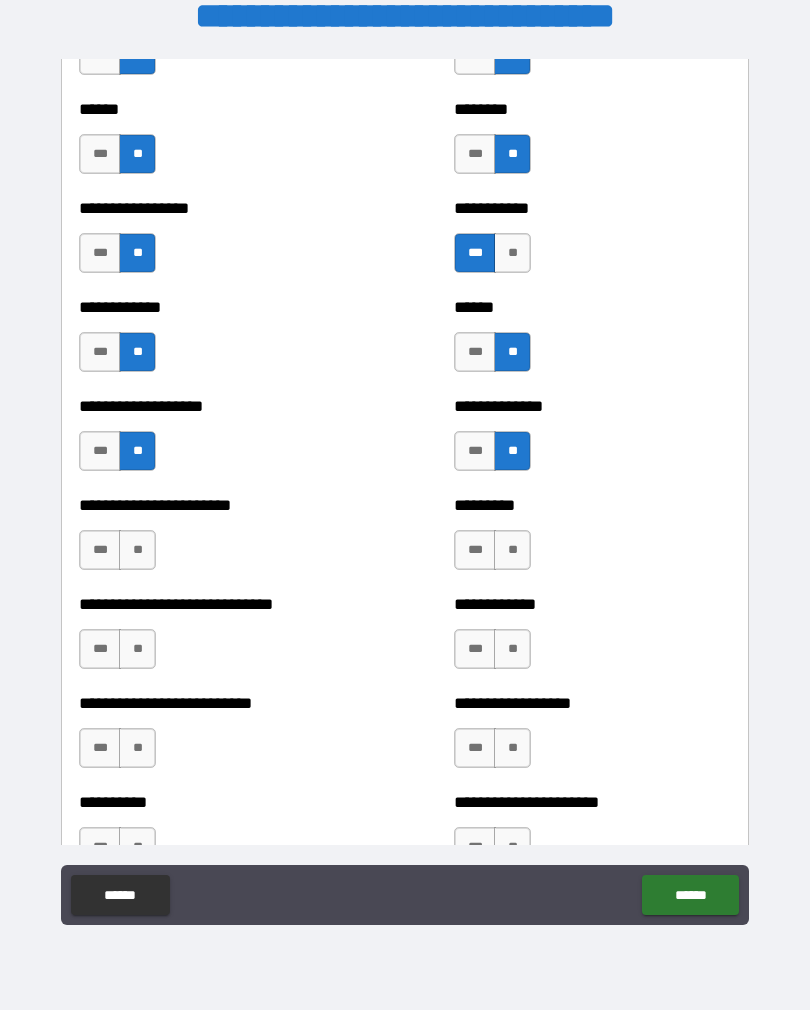 click on "**" at bounding box center [137, 550] 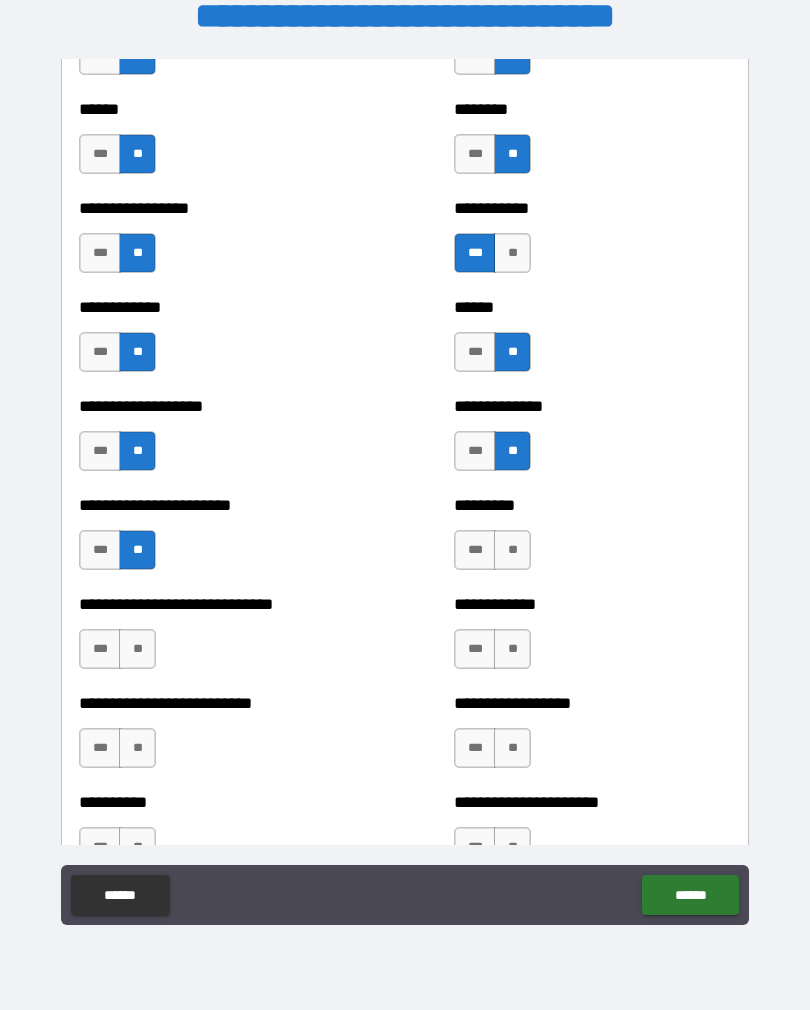 click on "**" at bounding box center (512, 550) 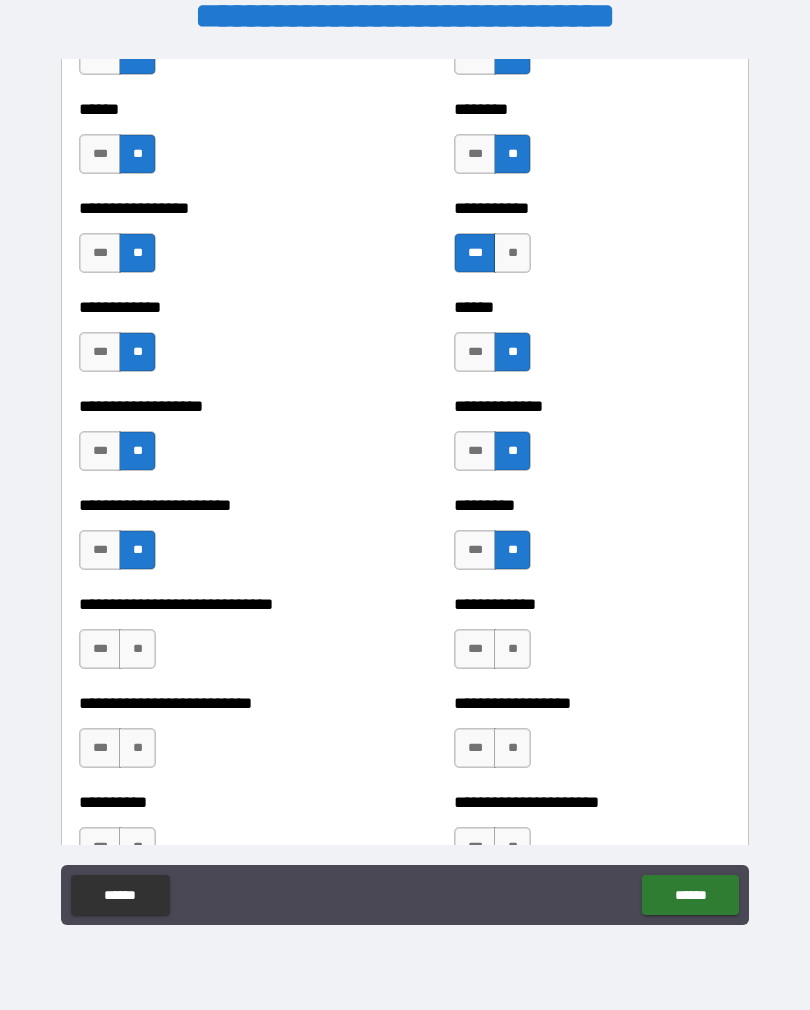 click on "**" at bounding box center (512, 649) 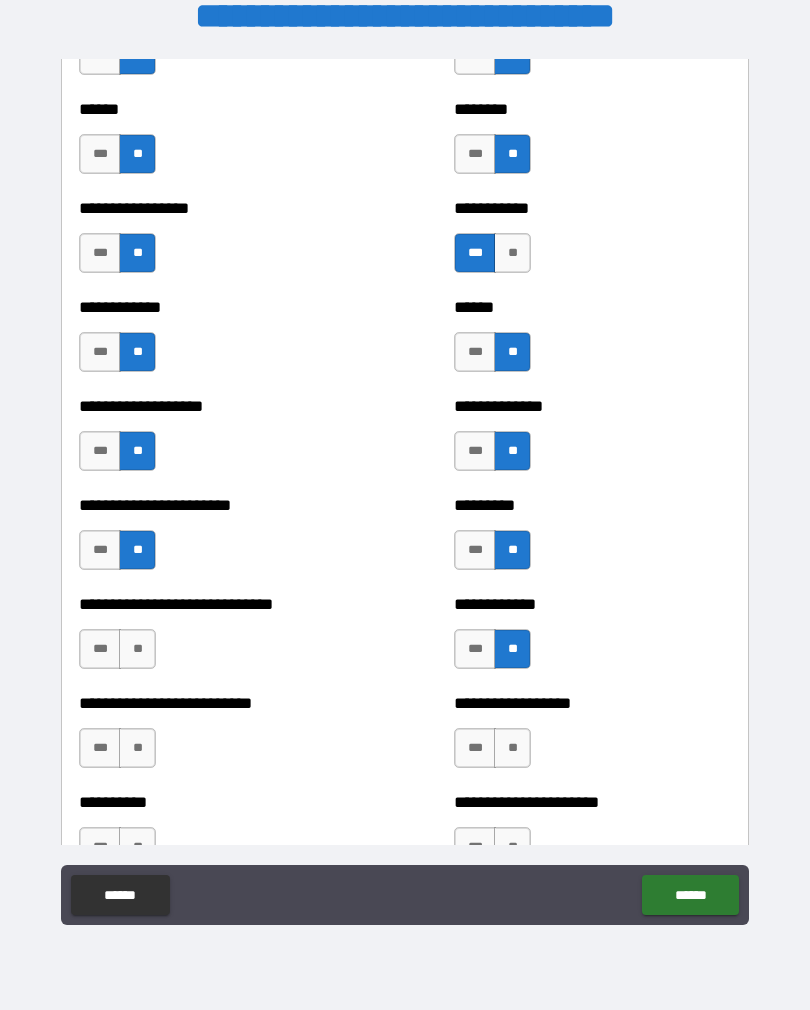 click on "**" at bounding box center (137, 649) 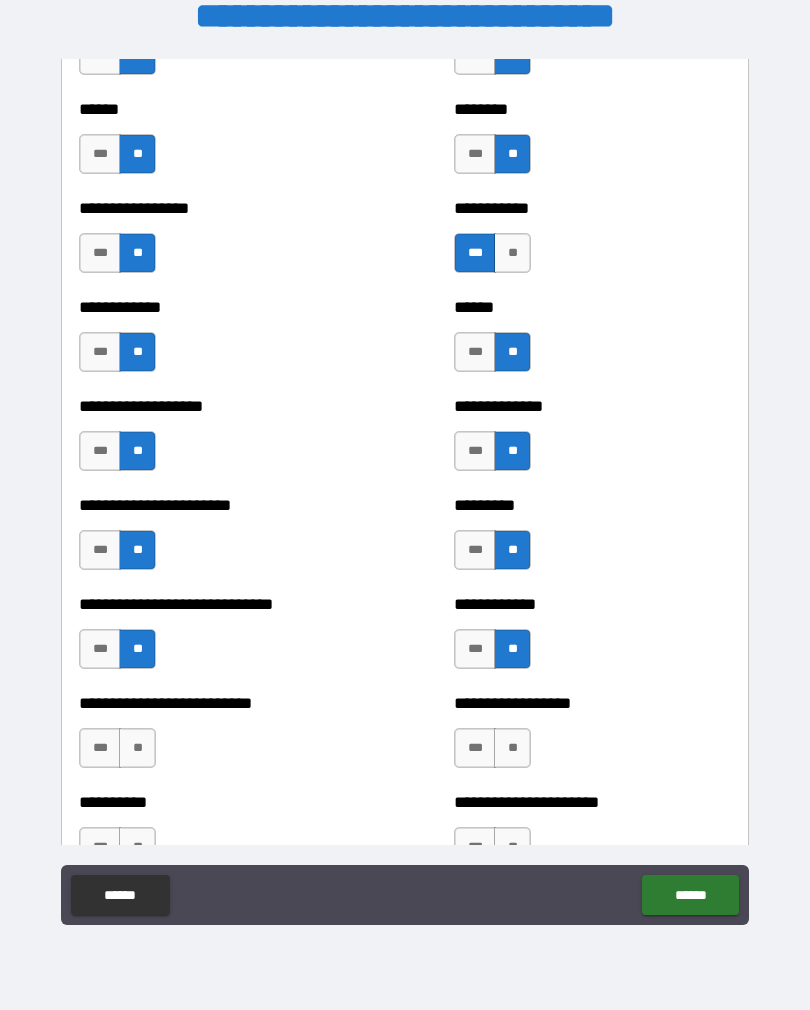 click on "**" at bounding box center (137, 748) 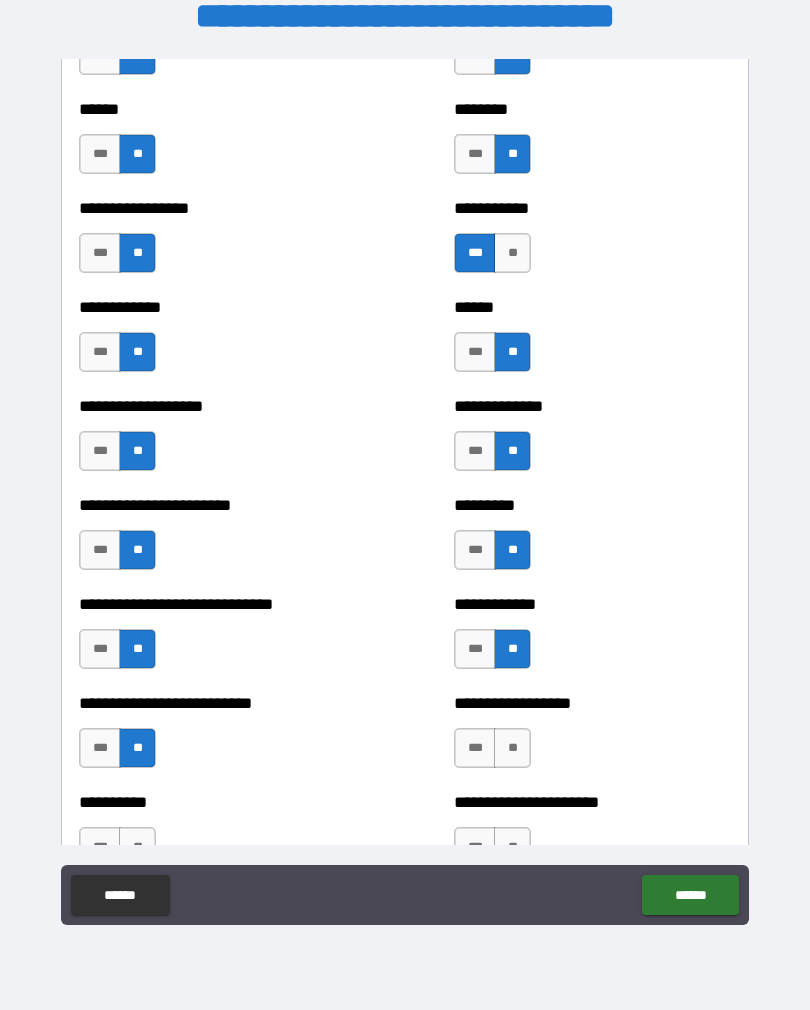 click on "**" at bounding box center [512, 748] 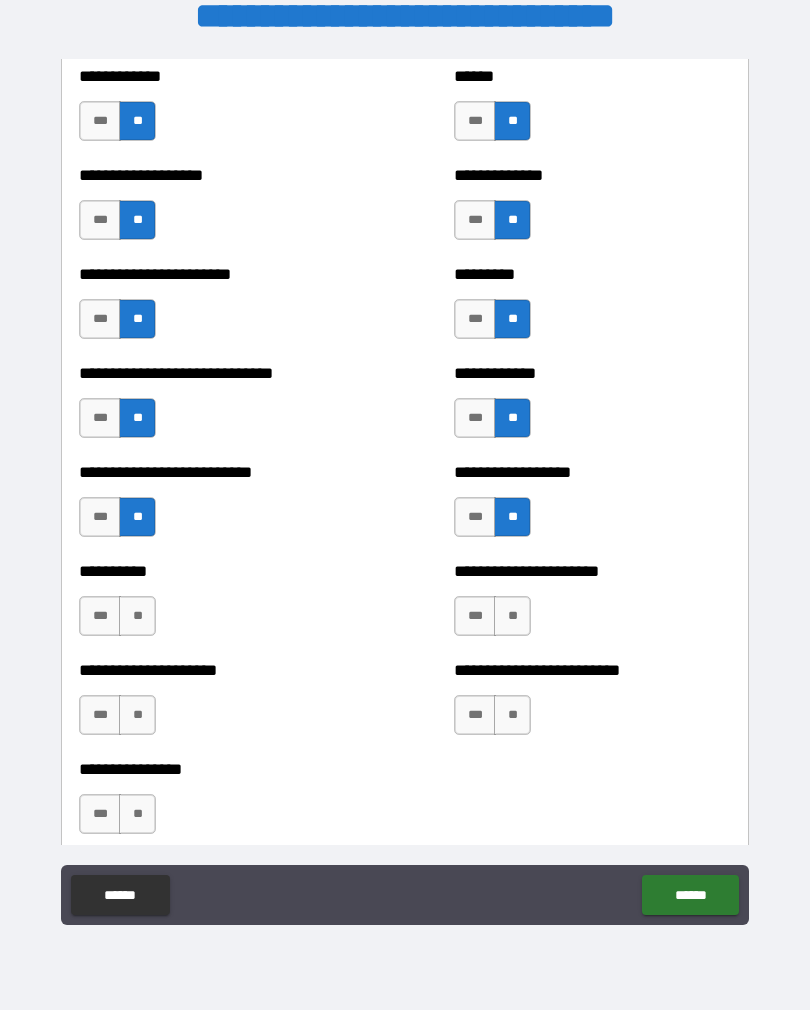 scroll, scrollTop: 1780, scrollLeft: 0, axis: vertical 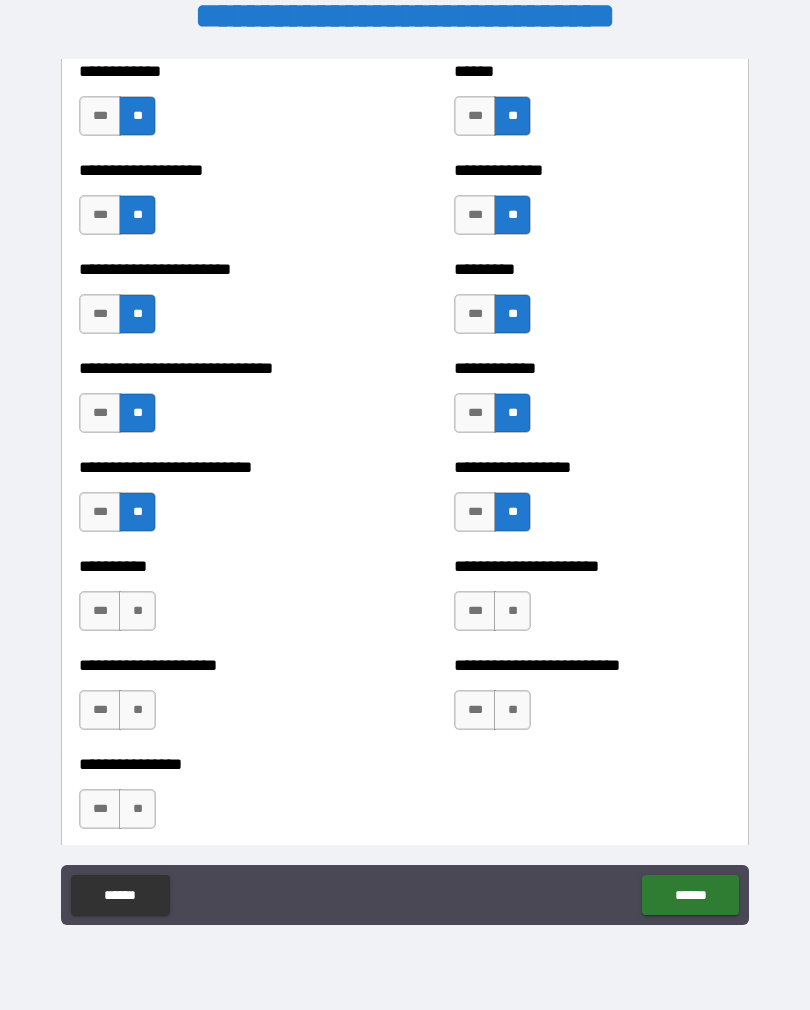 click on "**" at bounding box center [512, 611] 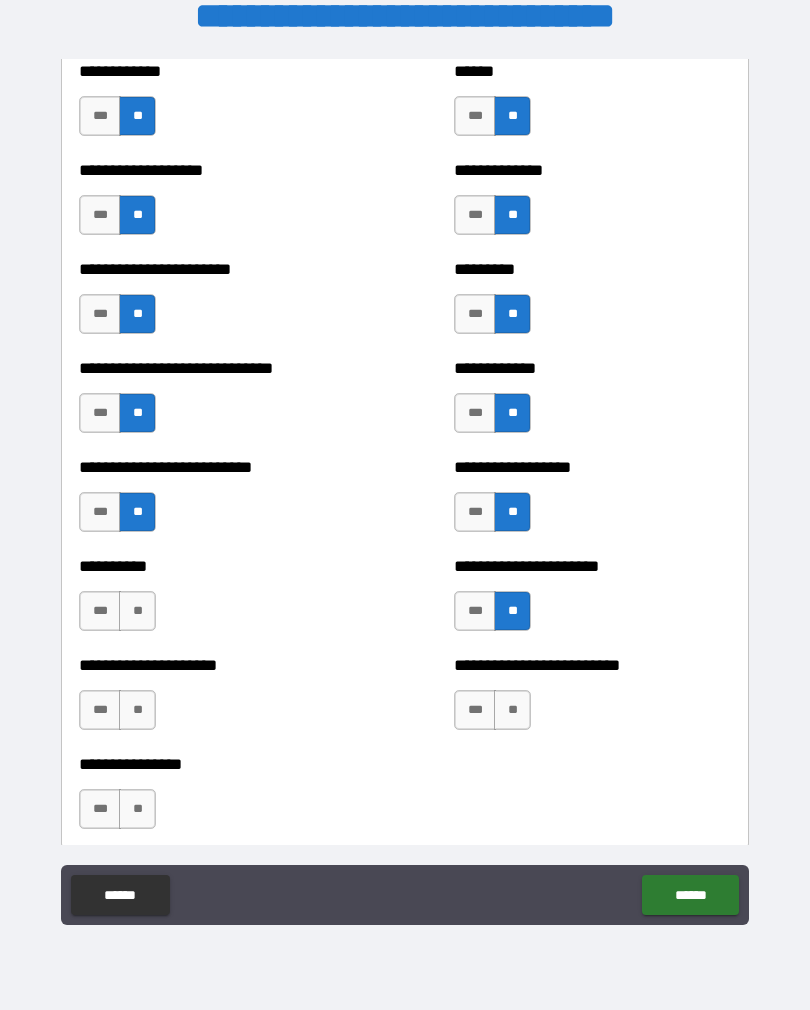 click on "**" at bounding box center [512, 710] 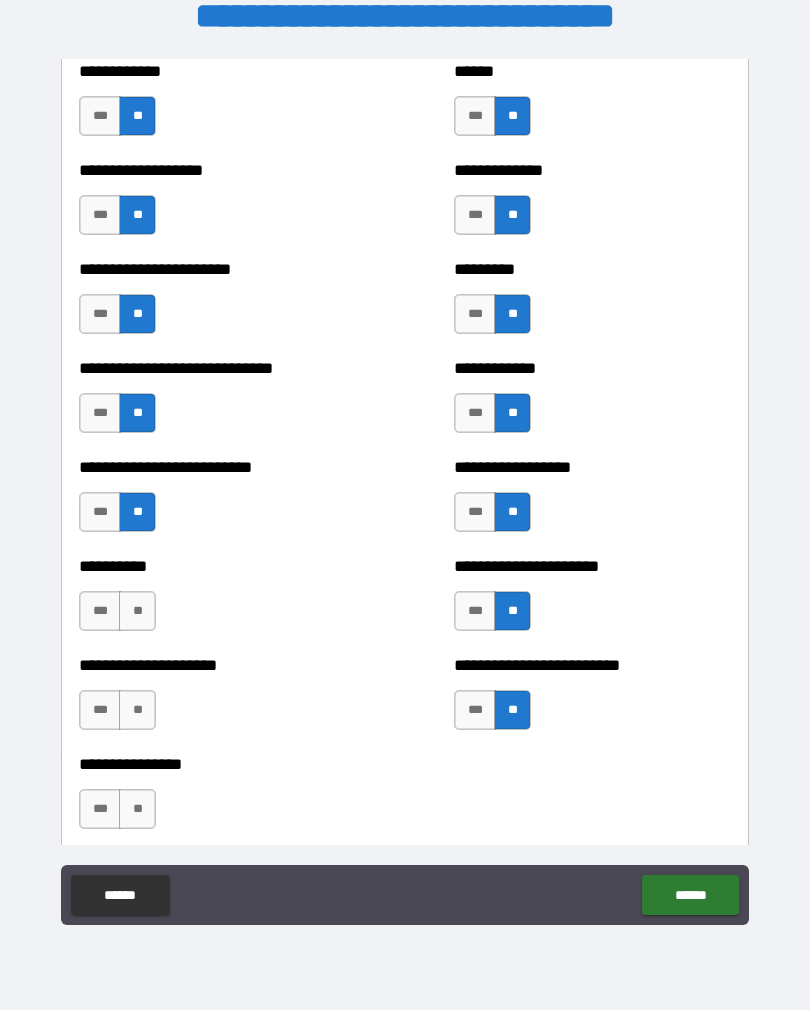 click on "**" at bounding box center [137, 611] 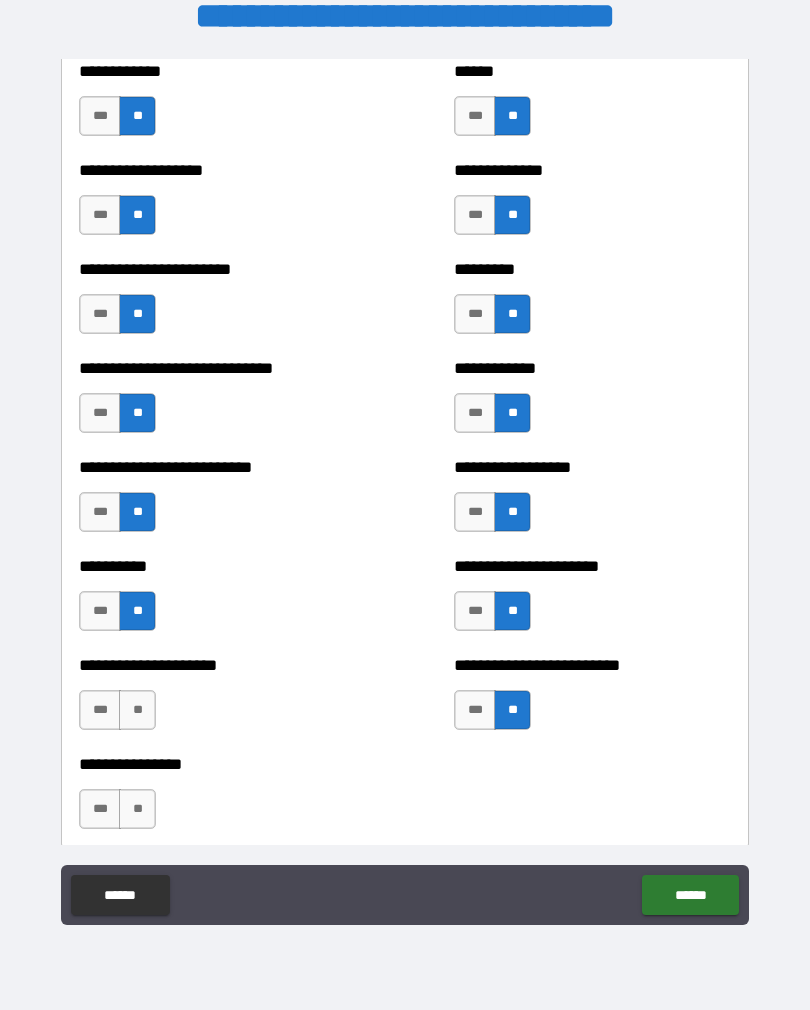 click on "**" at bounding box center [137, 710] 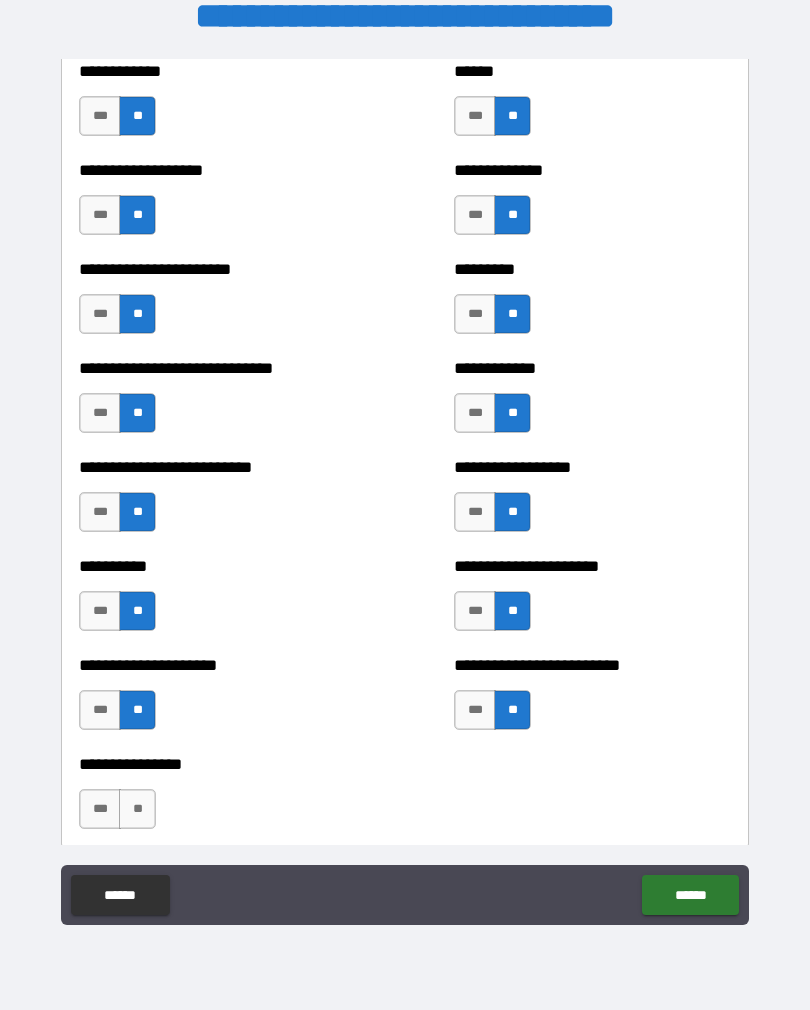 click on "**" at bounding box center (137, 809) 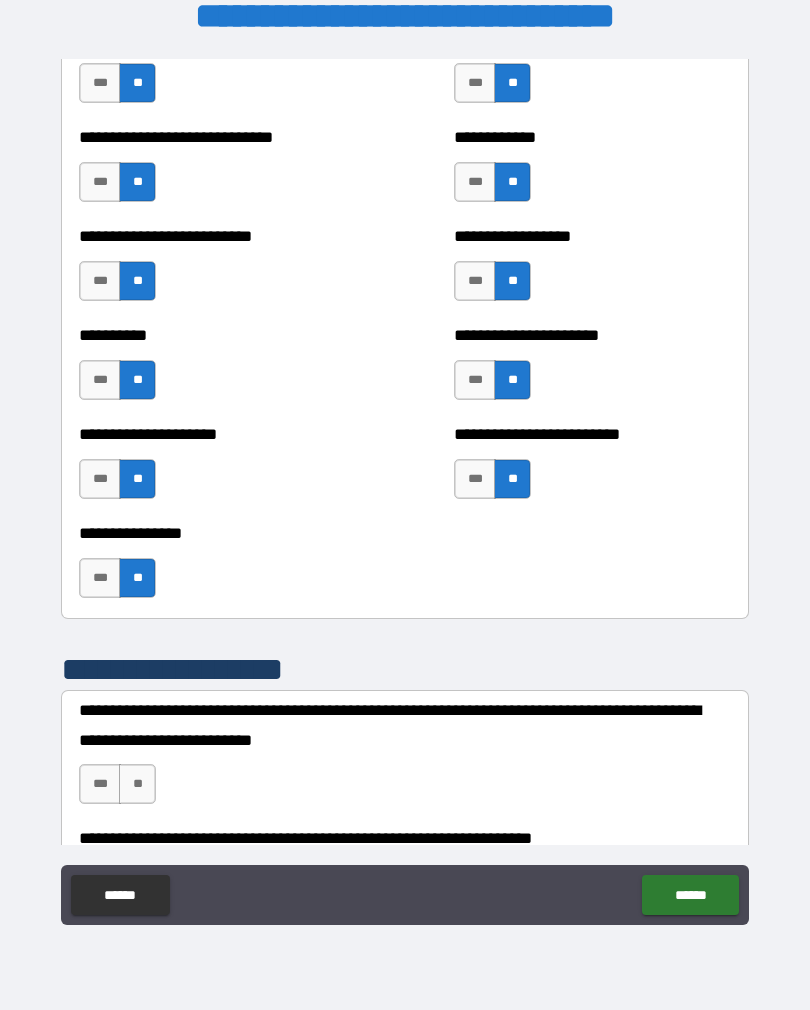 scroll, scrollTop: 2014, scrollLeft: 0, axis: vertical 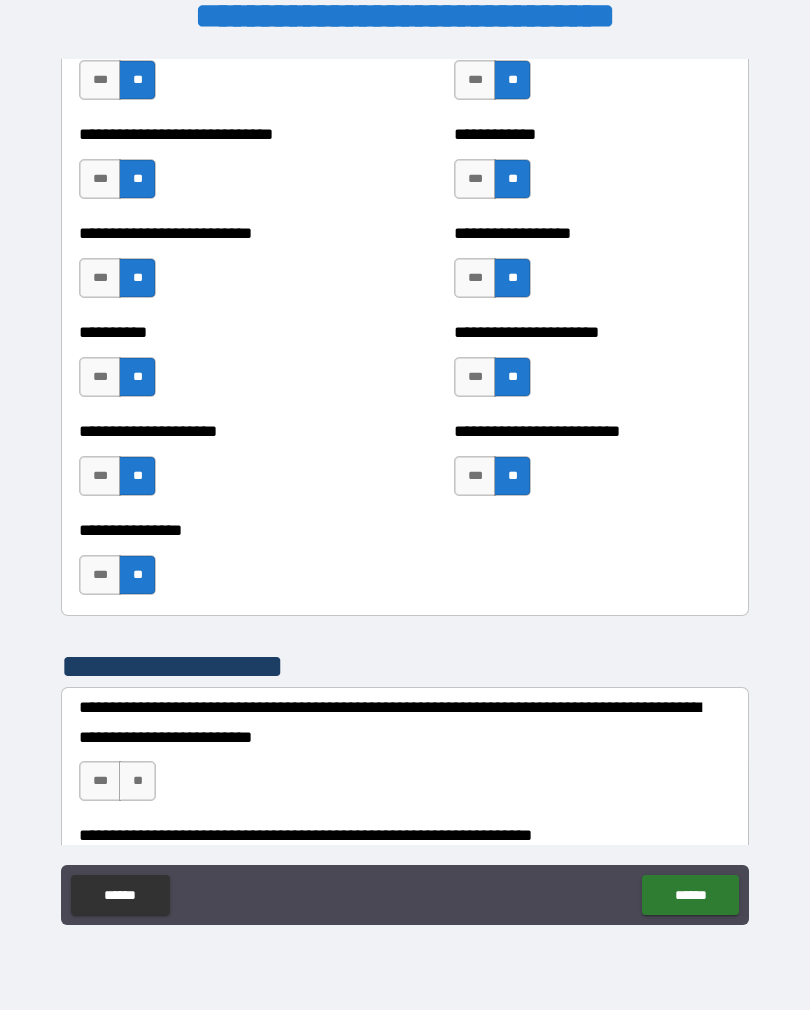click on "***" at bounding box center (100, 575) 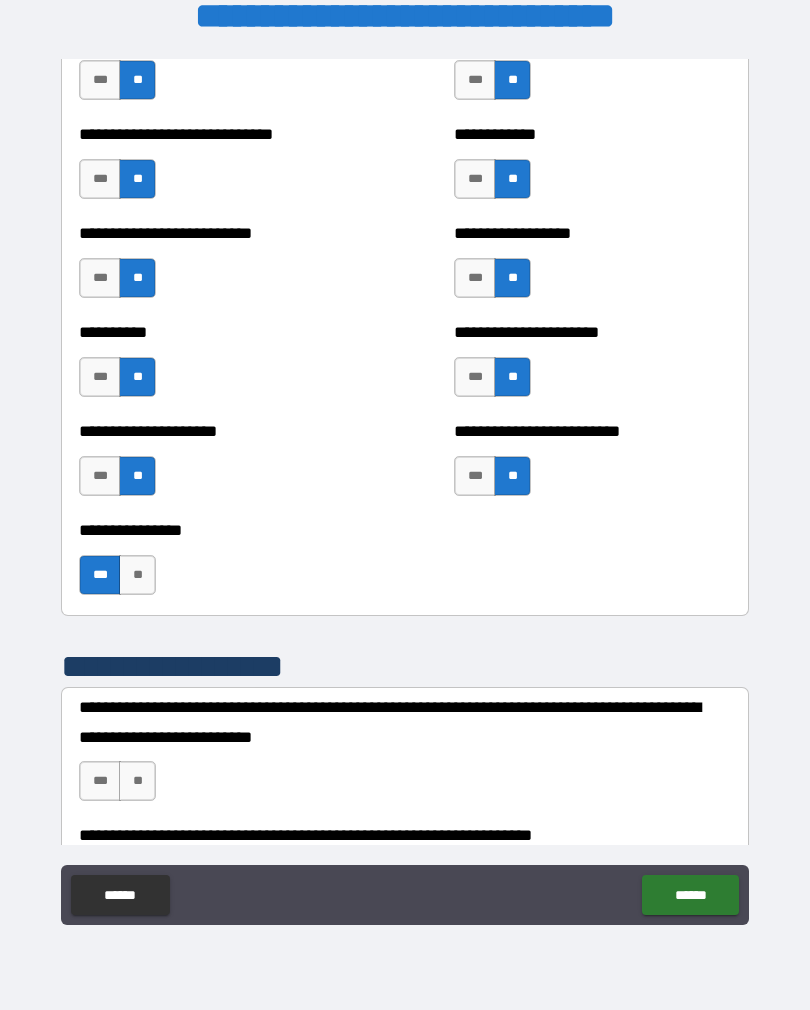 click on "**" at bounding box center (137, 575) 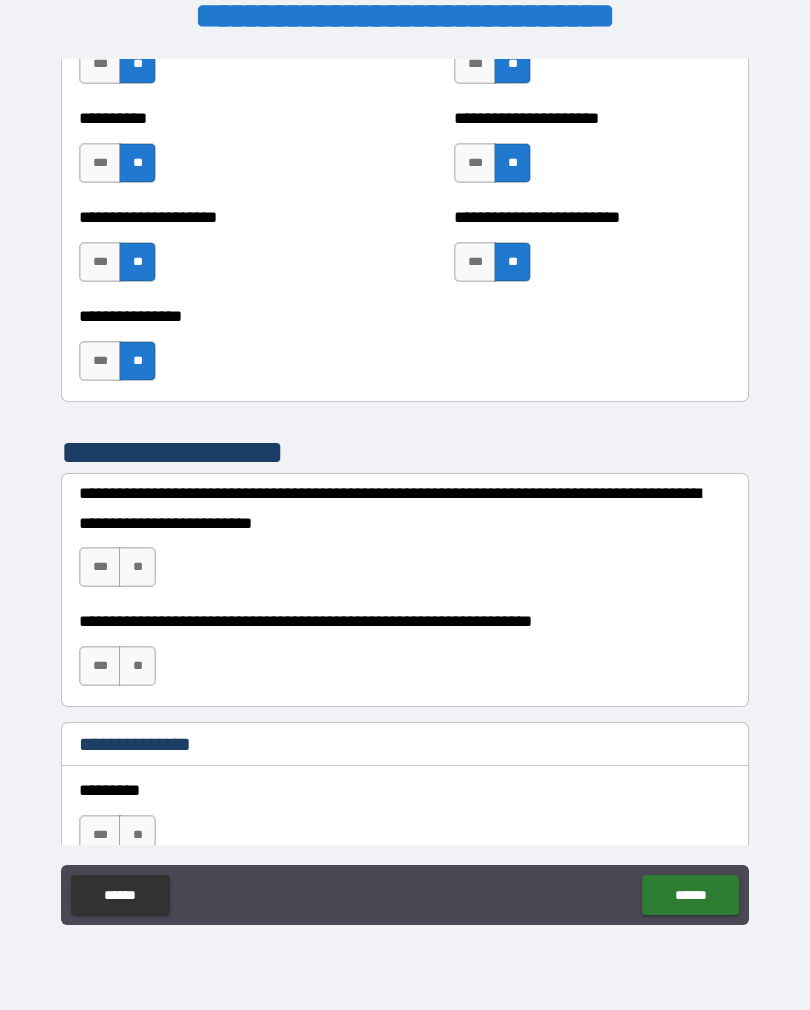 scroll, scrollTop: 2230, scrollLeft: 0, axis: vertical 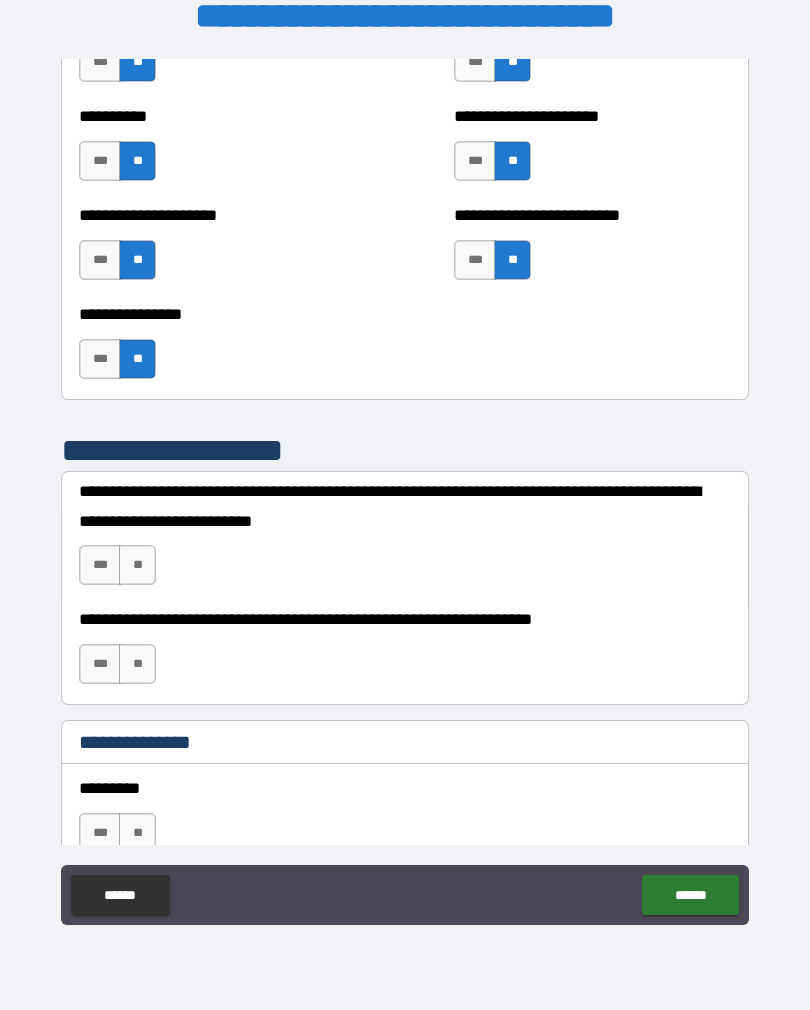 click on "**" at bounding box center [137, 565] 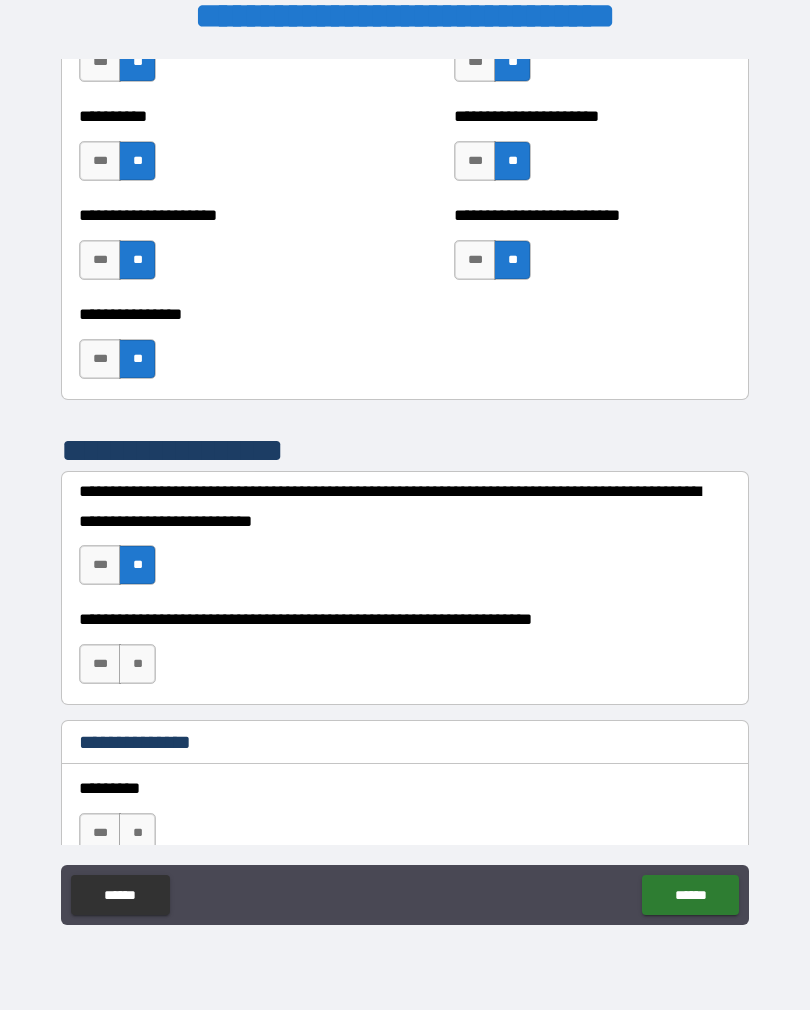 click on "**" at bounding box center (137, 664) 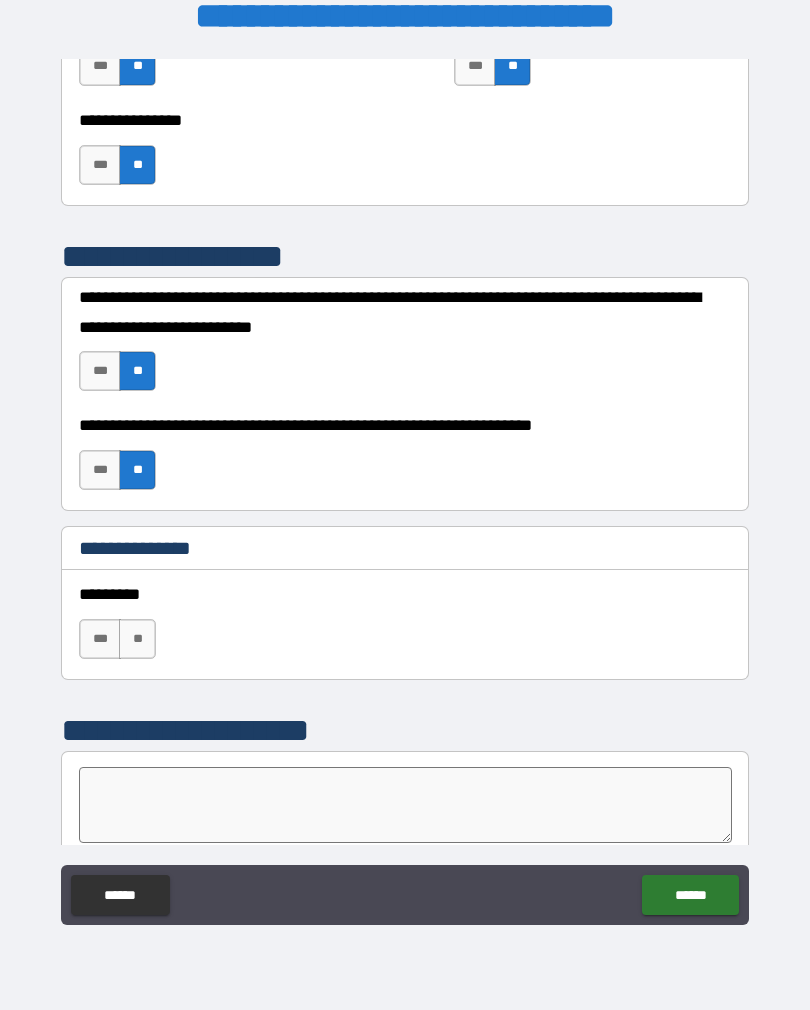 click on "**" at bounding box center [137, 639] 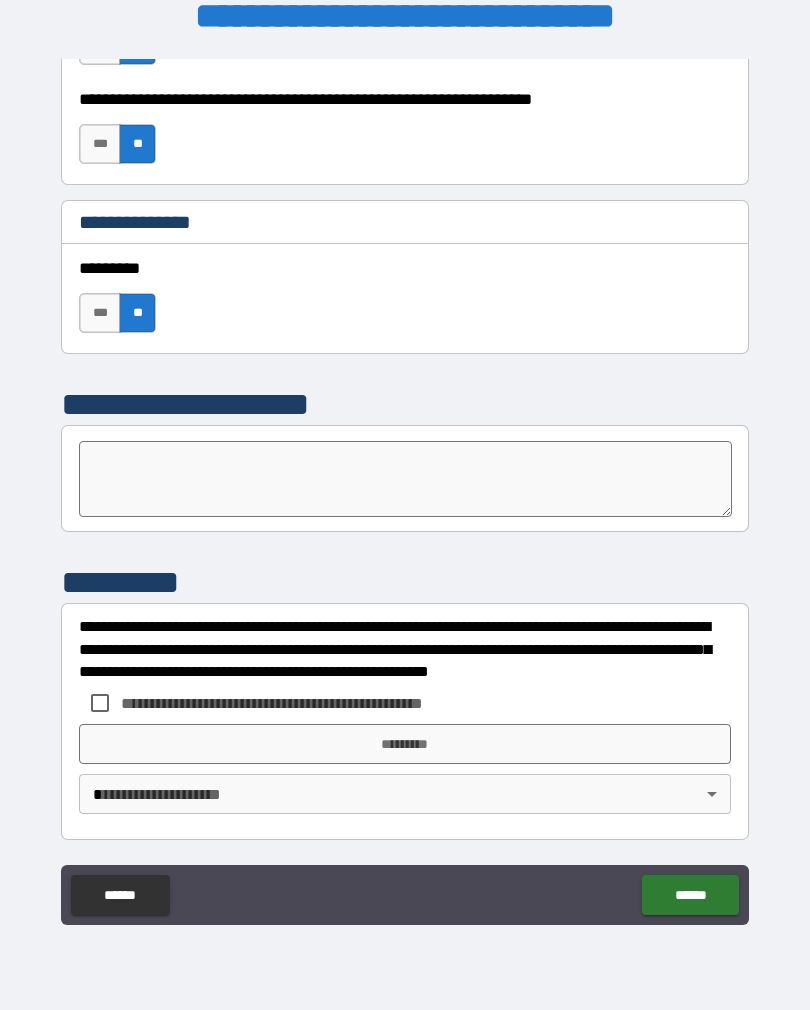 scroll, scrollTop: 2750, scrollLeft: 0, axis: vertical 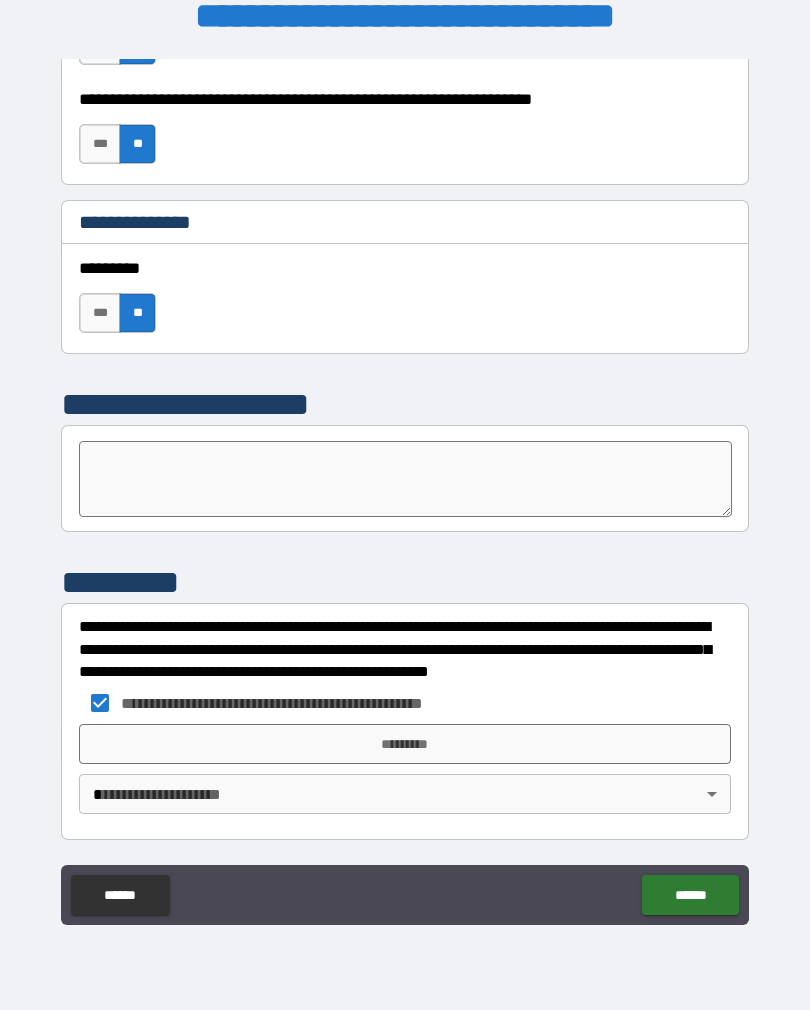 click on "*********" at bounding box center [405, 744] 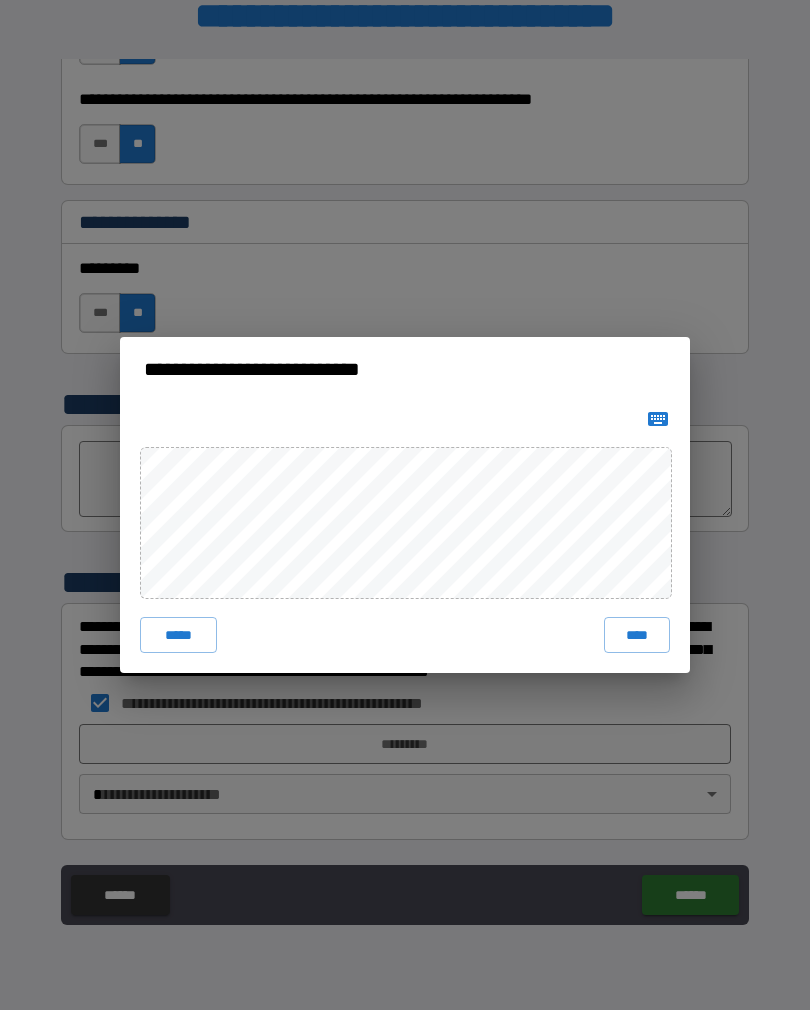 click on "****" at bounding box center (637, 635) 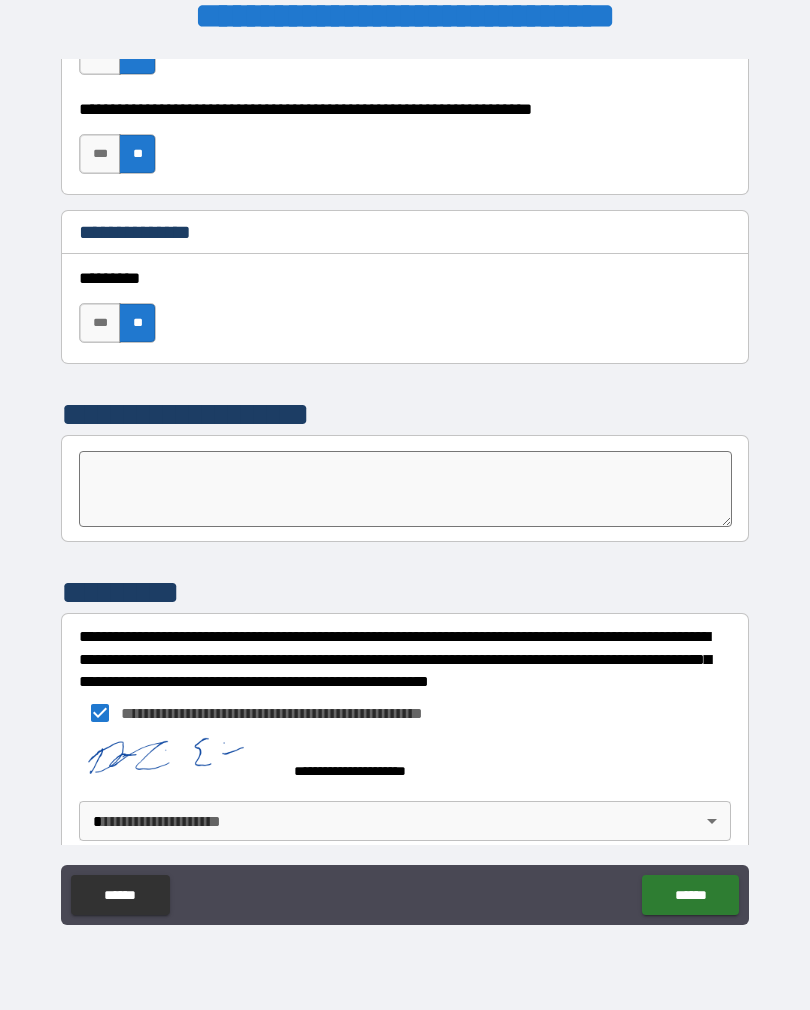 click on "**********" at bounding box center (405, 489) 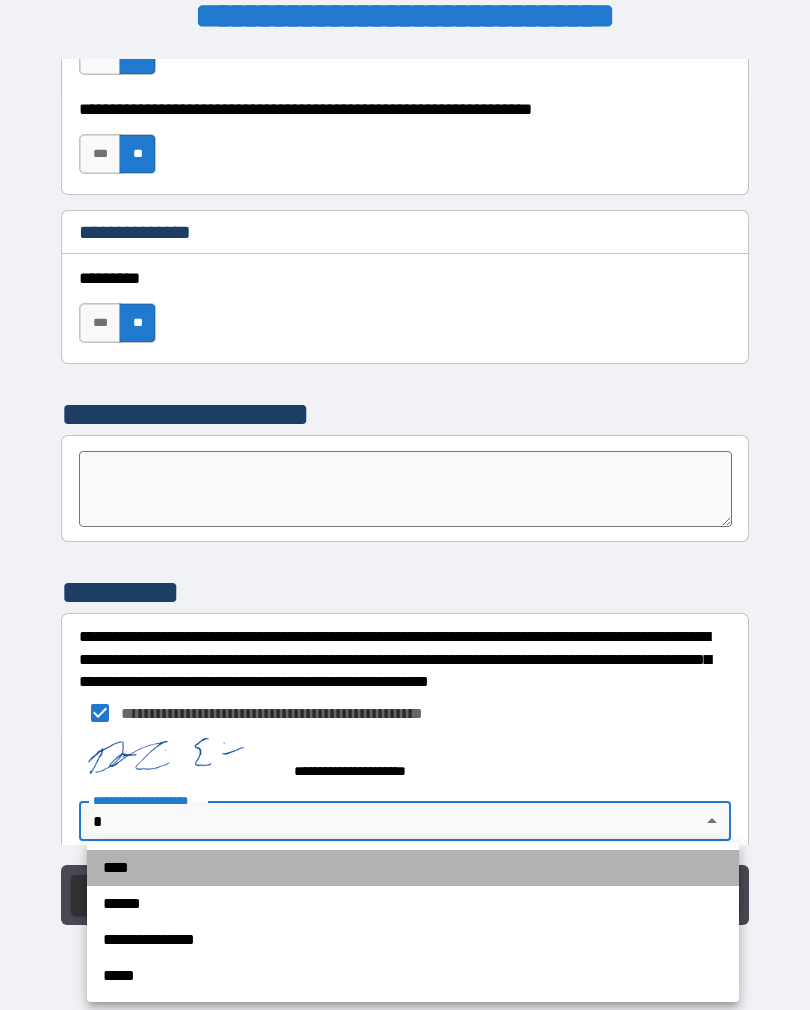click on "****" at bounding box center (413, 868) 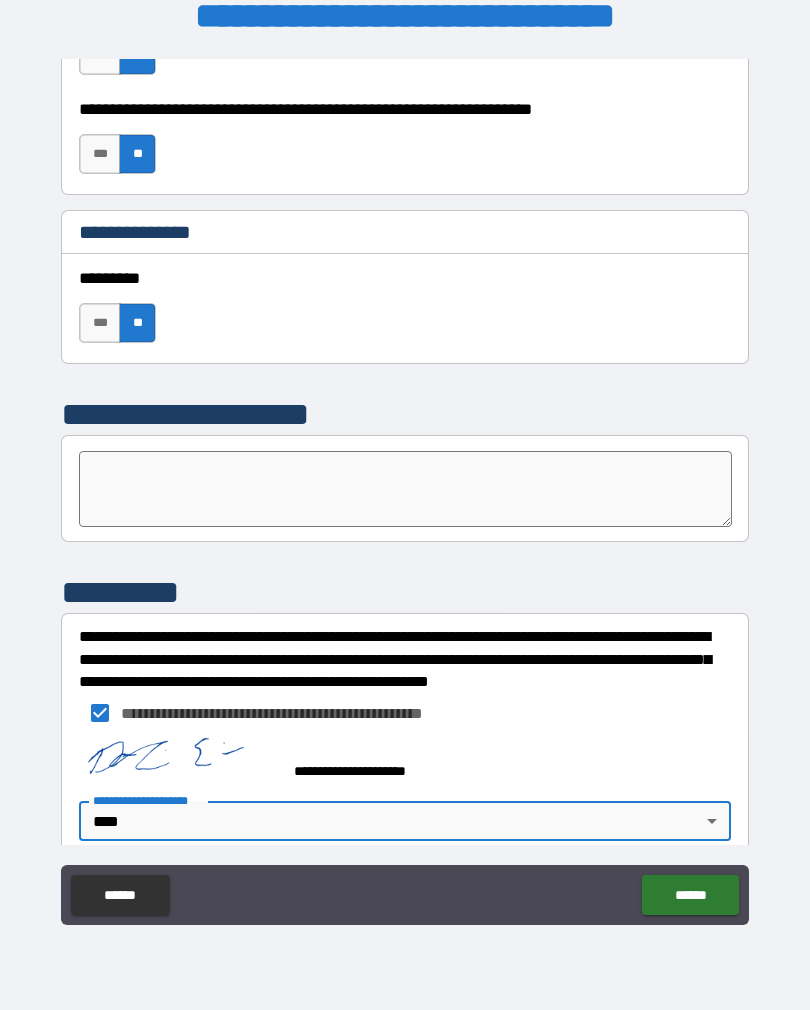 click on "******" at bounding box center [690, 895] 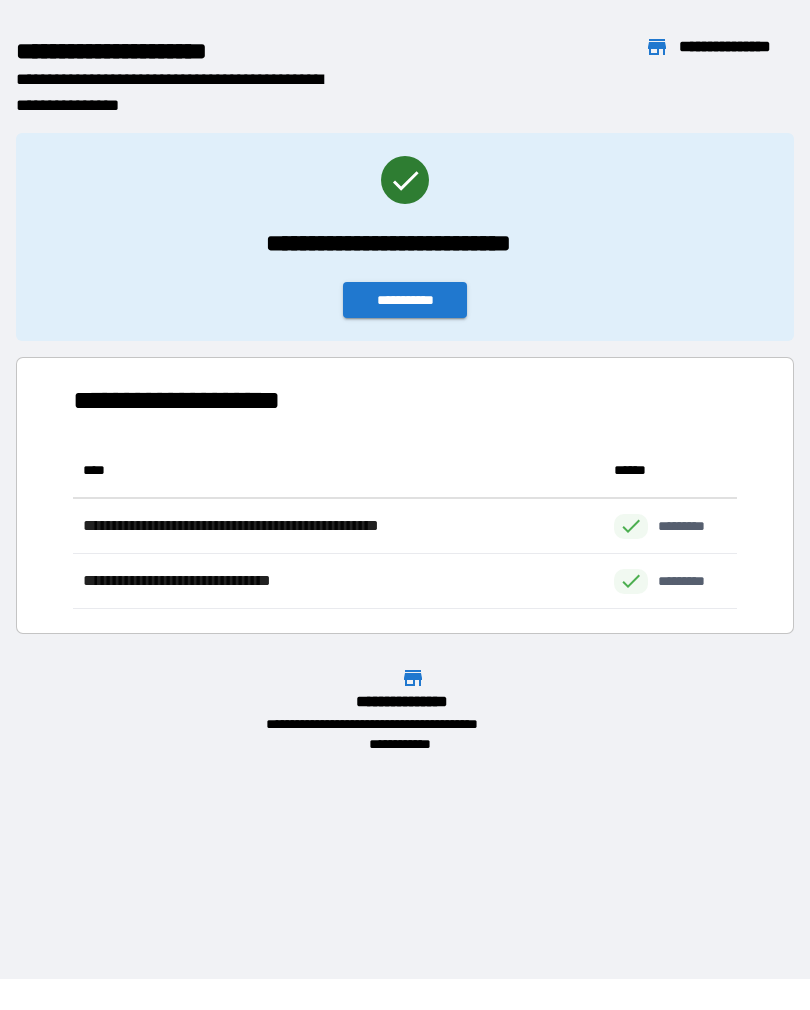scroll, scrollTop: 166, scrollLeft: 664, axis: both 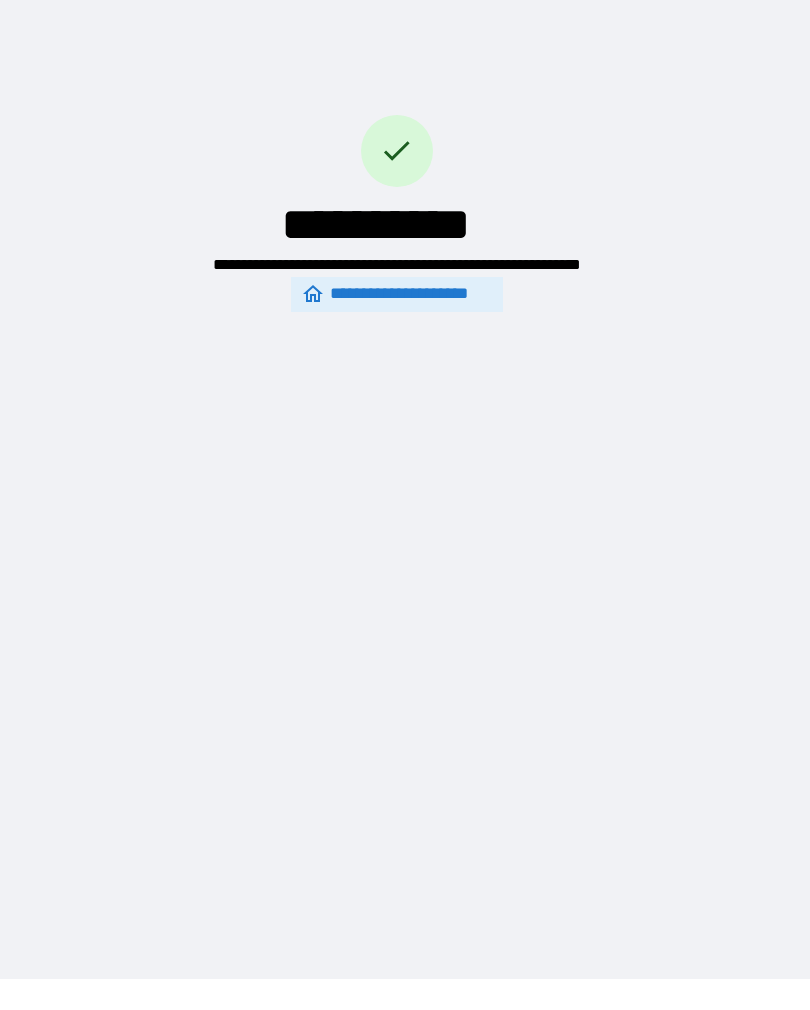 click on "**********" at bounding box center [397, 137] 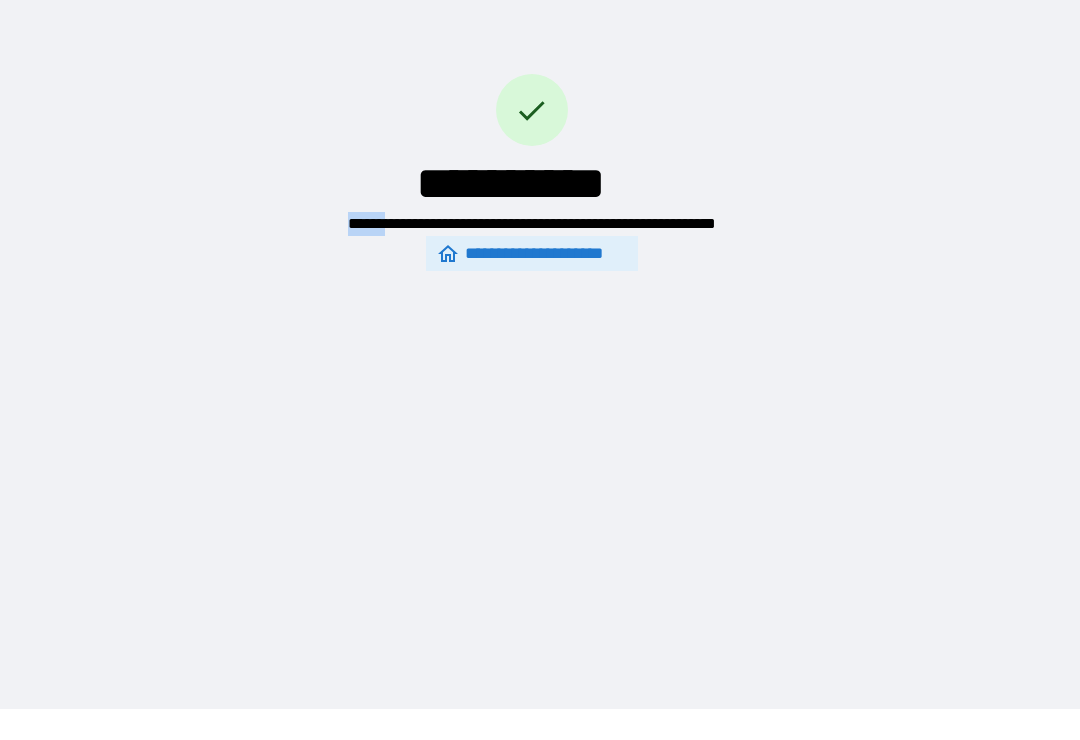 click on "**********" at bounding box center [532, 117] 